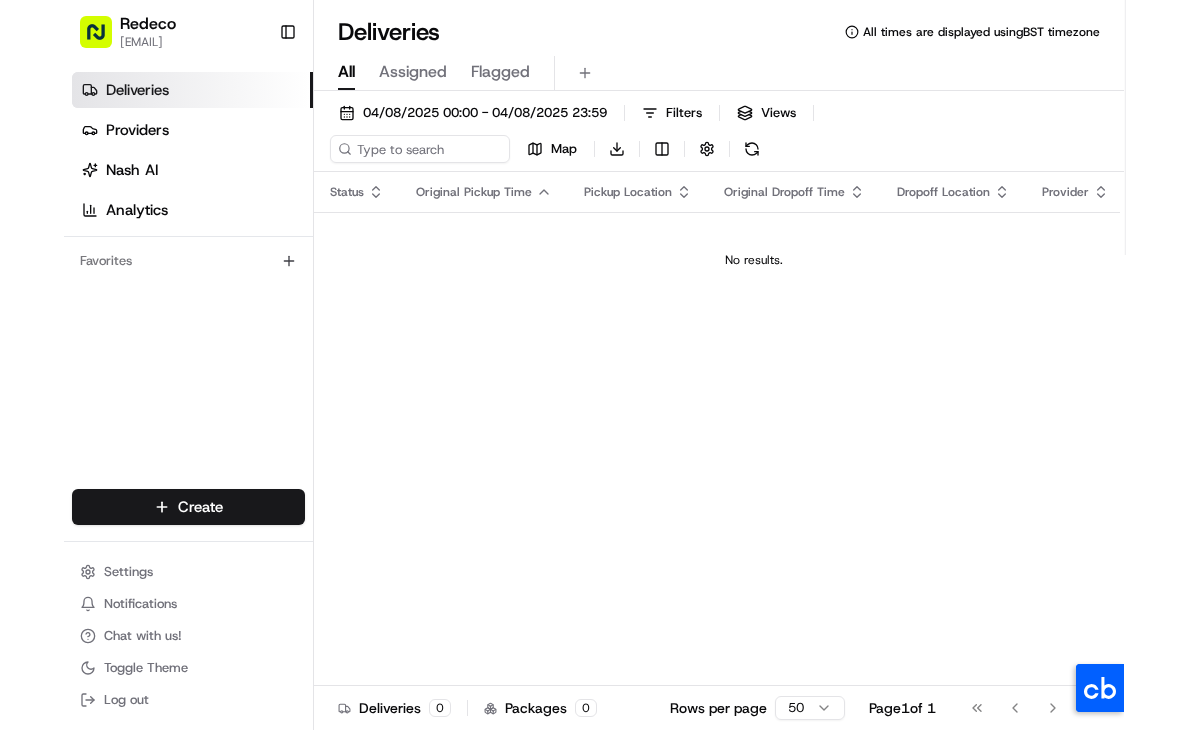 scroll, scrollTop: 0, scrollLeft: 0, axis: both 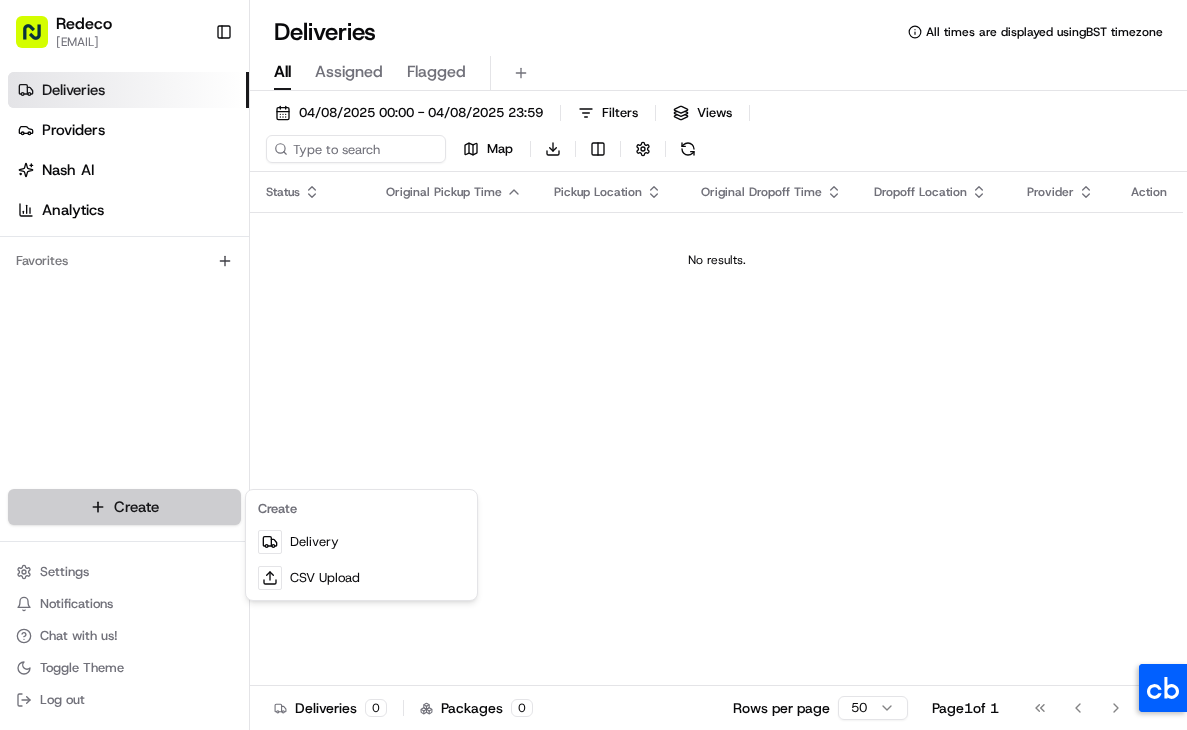 click on "All times are displayed using  BST   timezone All Assigned Flagged [DATE] [TIME] - [DATE] [TIME] Filters Views Map Download Status Original Pickup Time Pickup Location Original Dropoff Time Dropoff Location Provider Action No results. Deliveries 0 Packages 0 Rows per page 50 Page  1  of   1 Go to first page Go to previous page Go to next page Go to last page
Create Delivery CSV Upload" at bounding box center (593, 365) 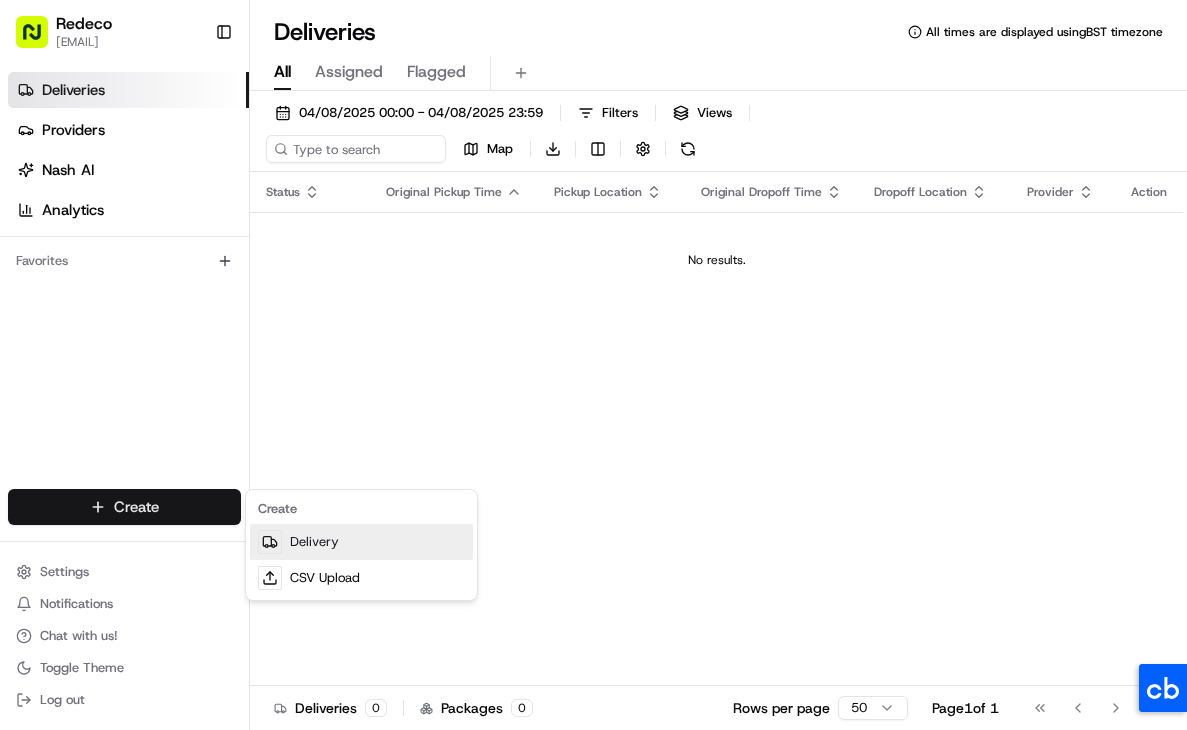 click on "Delivery" at bounding box center [361, 542] 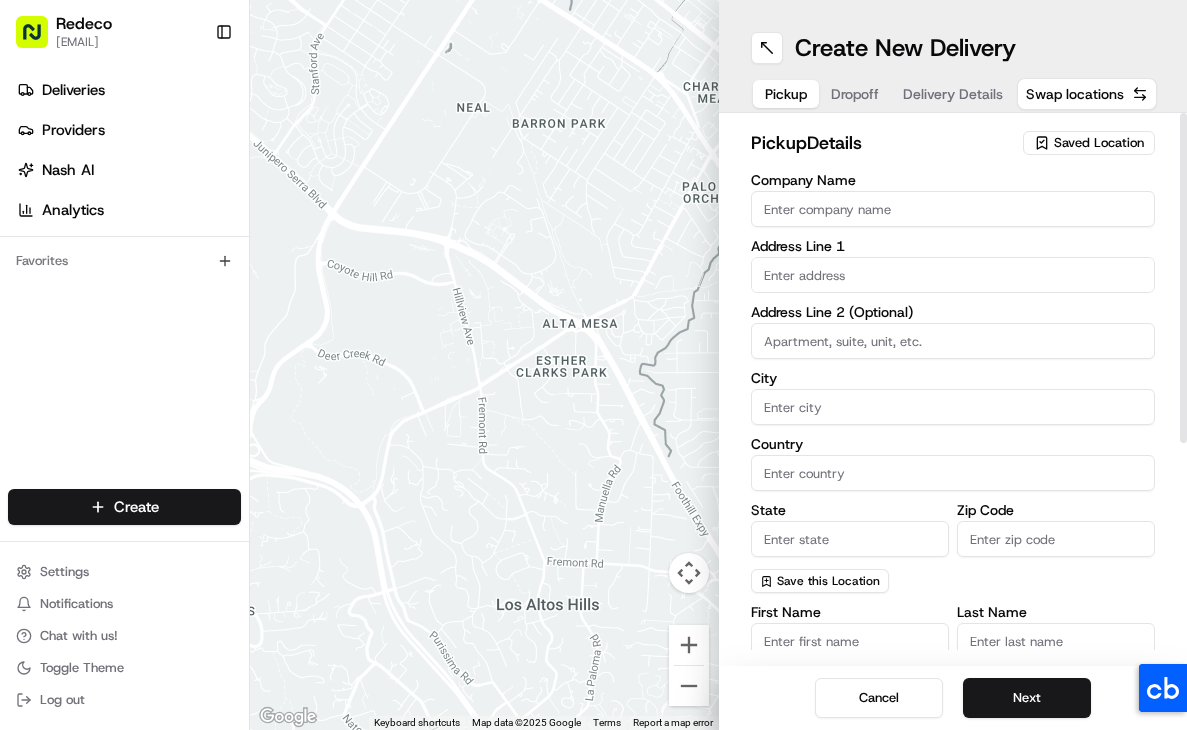 click on "Company Name" at bounding box center (953, 209) 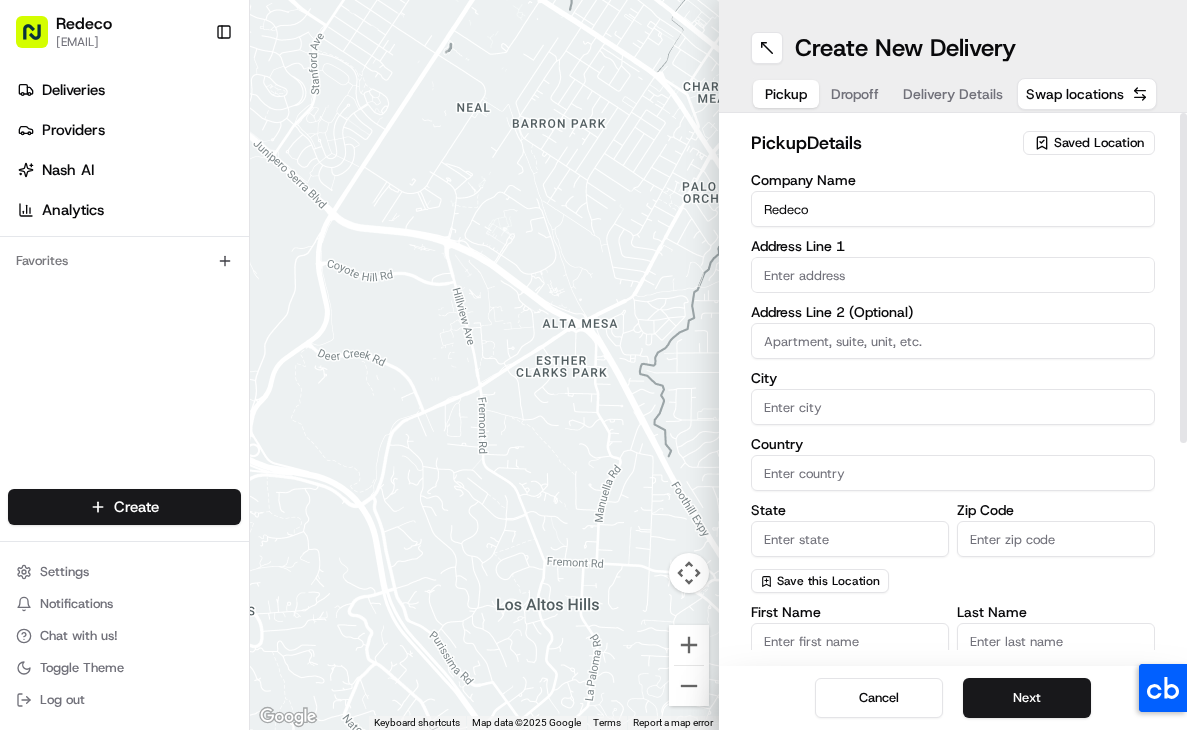 type on "Redeco" 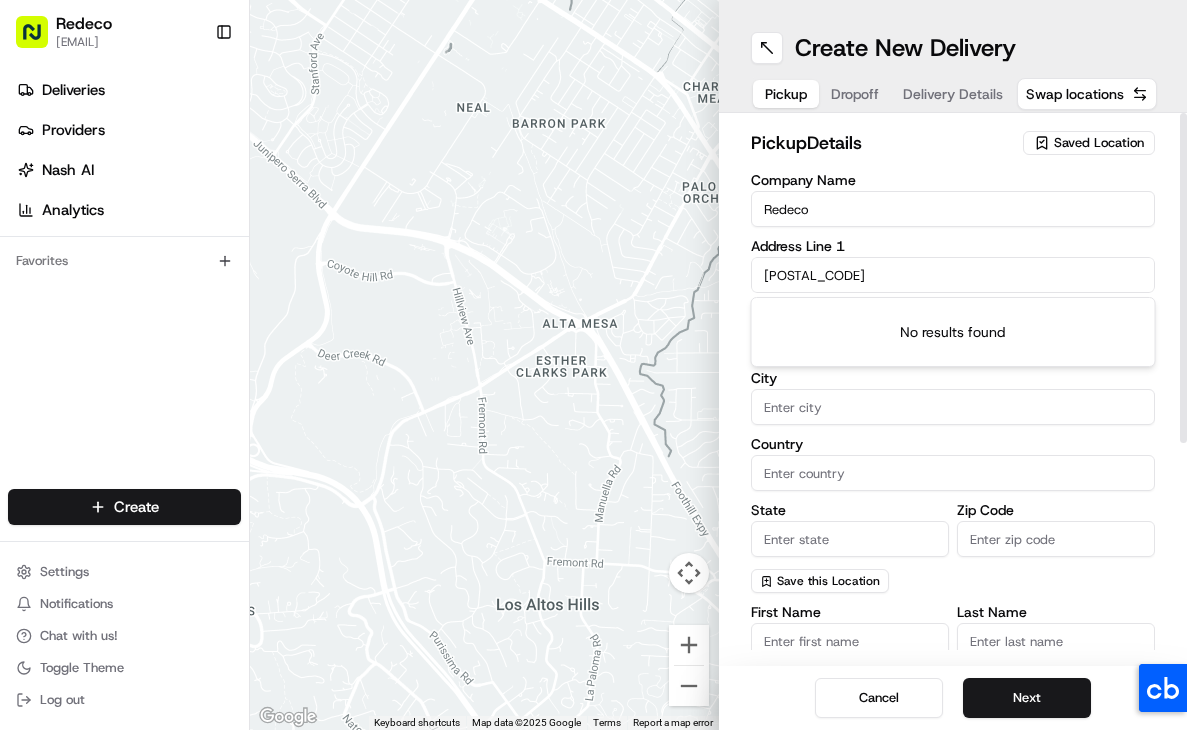 type on "[POSTAL_CODE]" 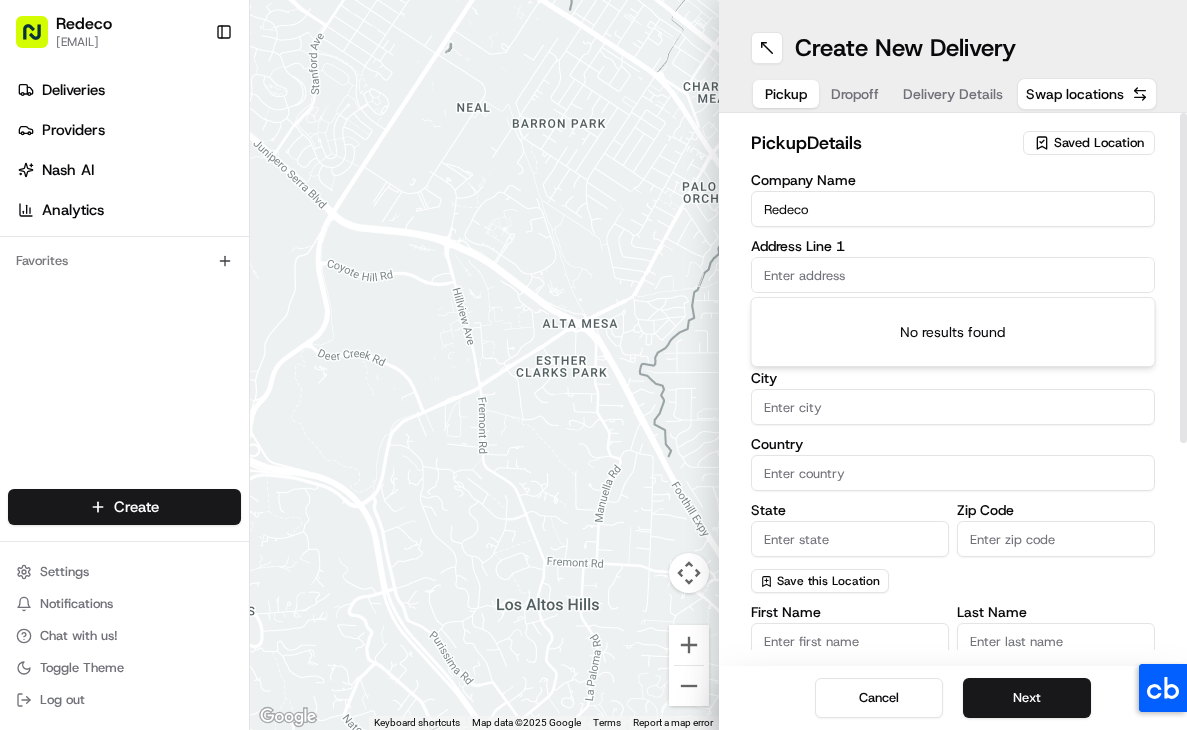 paste on "[POSTAL_CODE]" 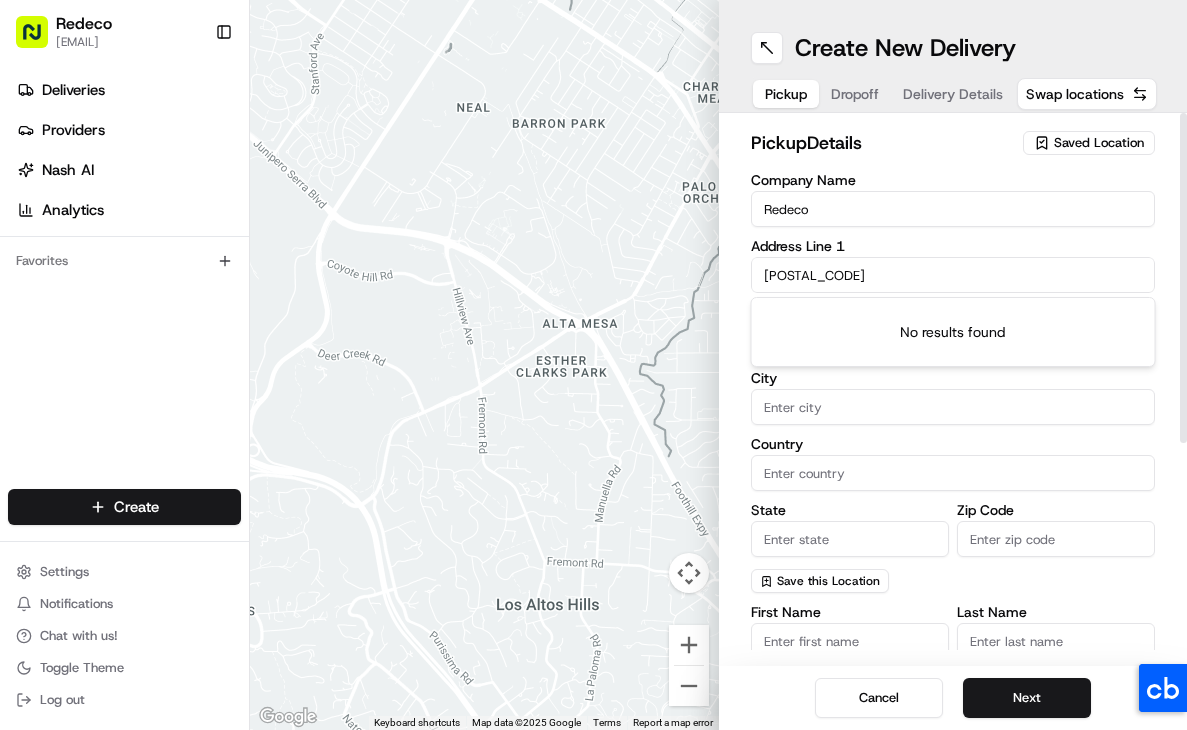 click on "No results found" at bounding box center (953, 332) 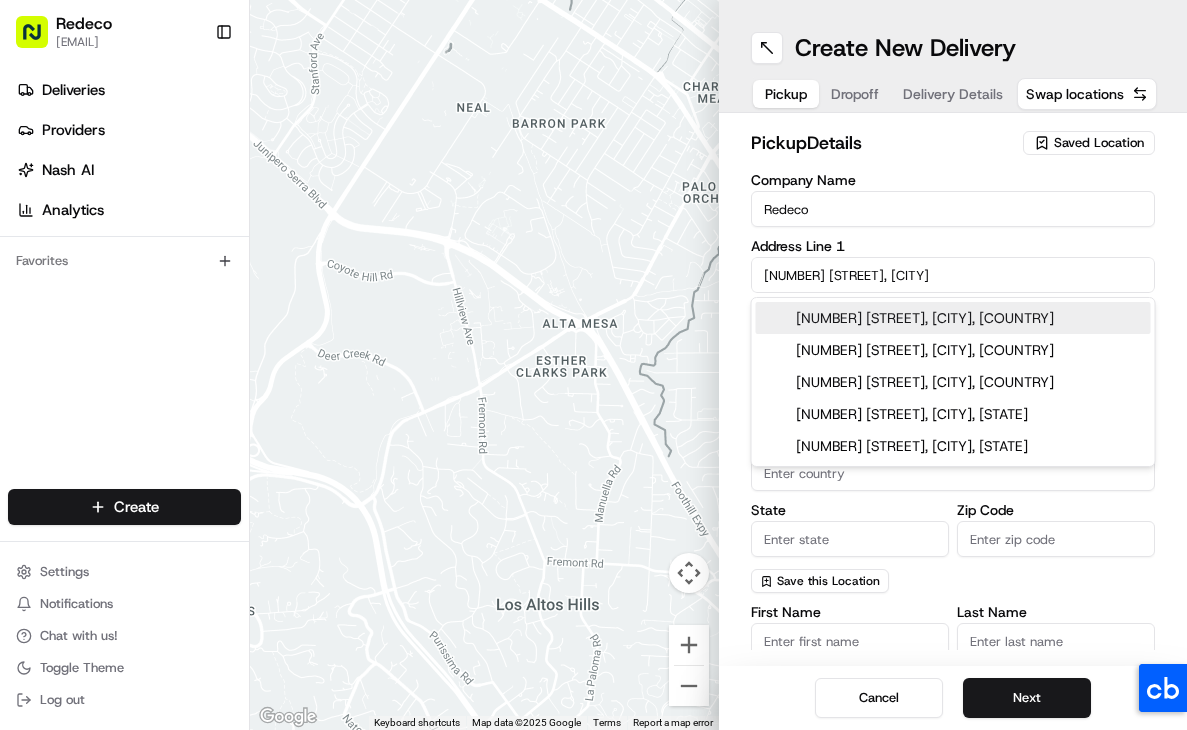 click on "[NUMBER] [STREET], [CITY], [COUNTRY]" at bounding box center (953, 318) 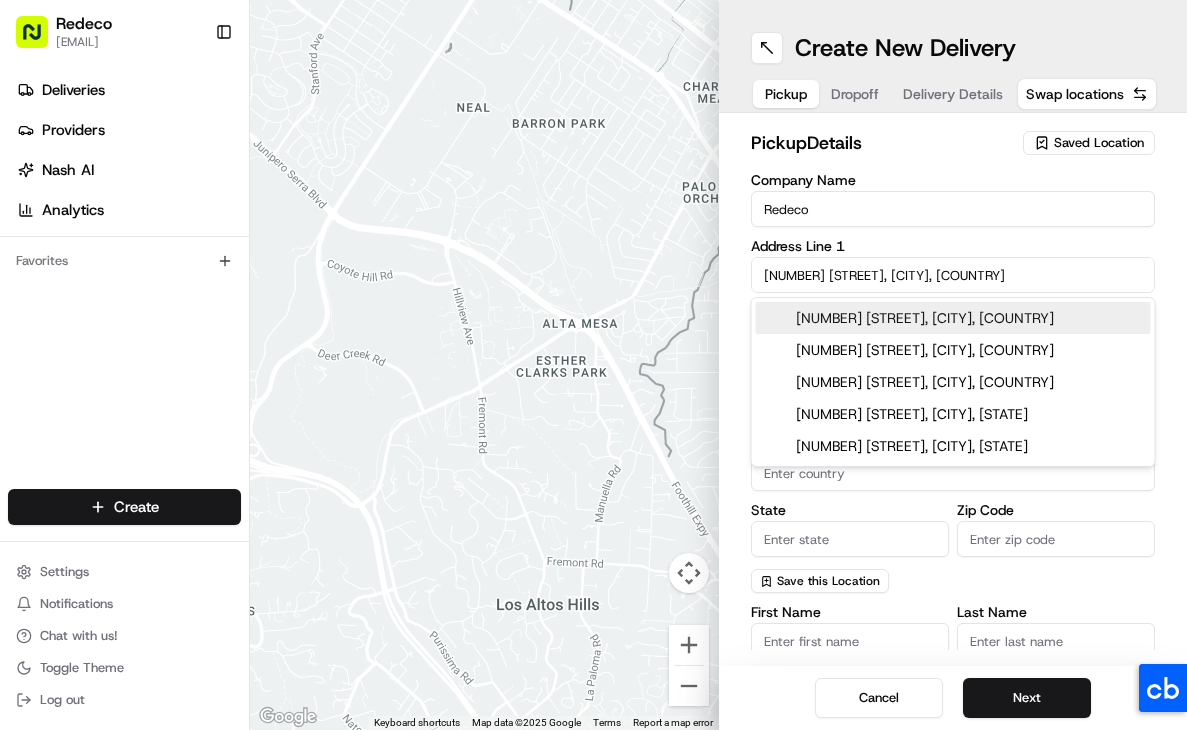 type on "[LOCATION], [NUMBER] [STREET], [CITY] [POSTAL_CODE], [COUNTRY]" 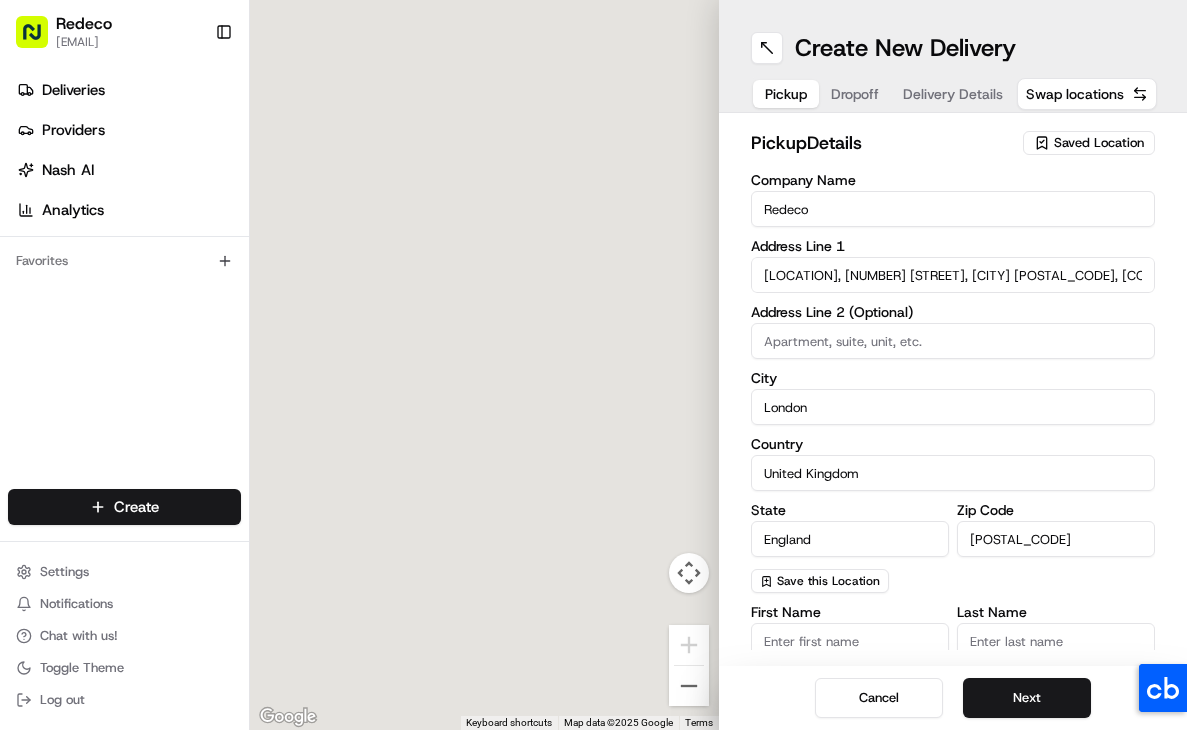 type on "[NUMBER] [STREET]" 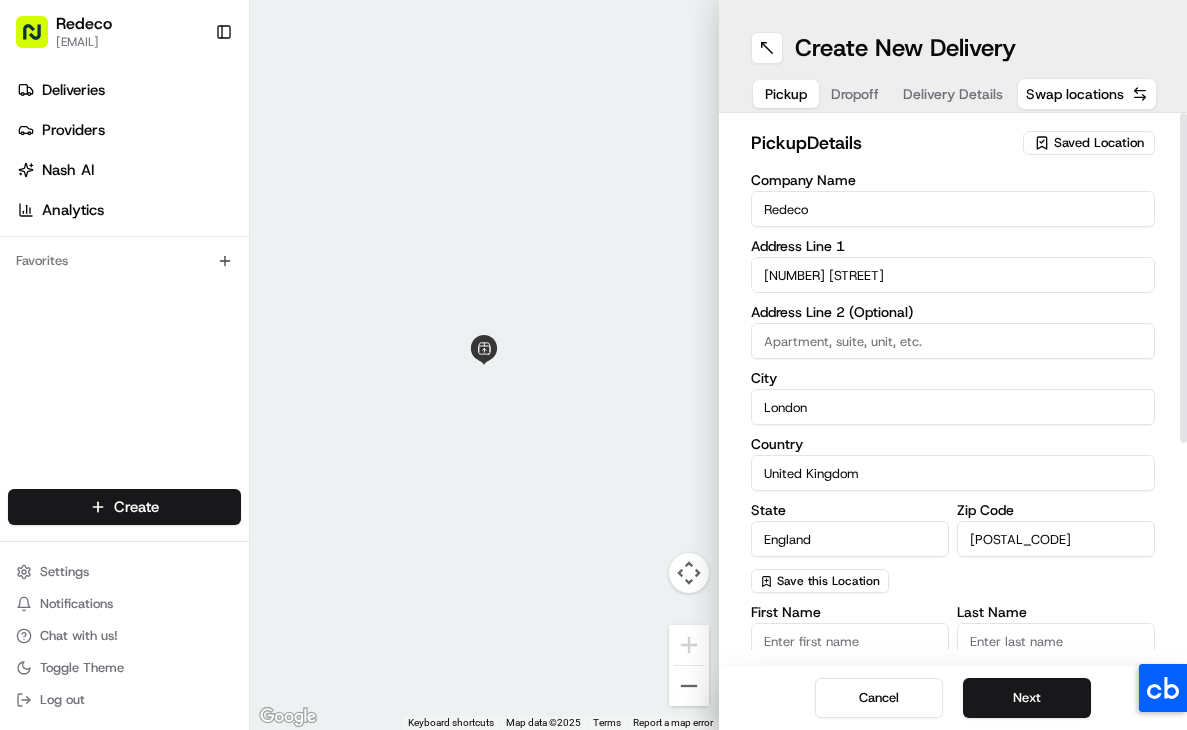 scroll, scrollTop: 238, scrollLeft: 0, axis: vertical 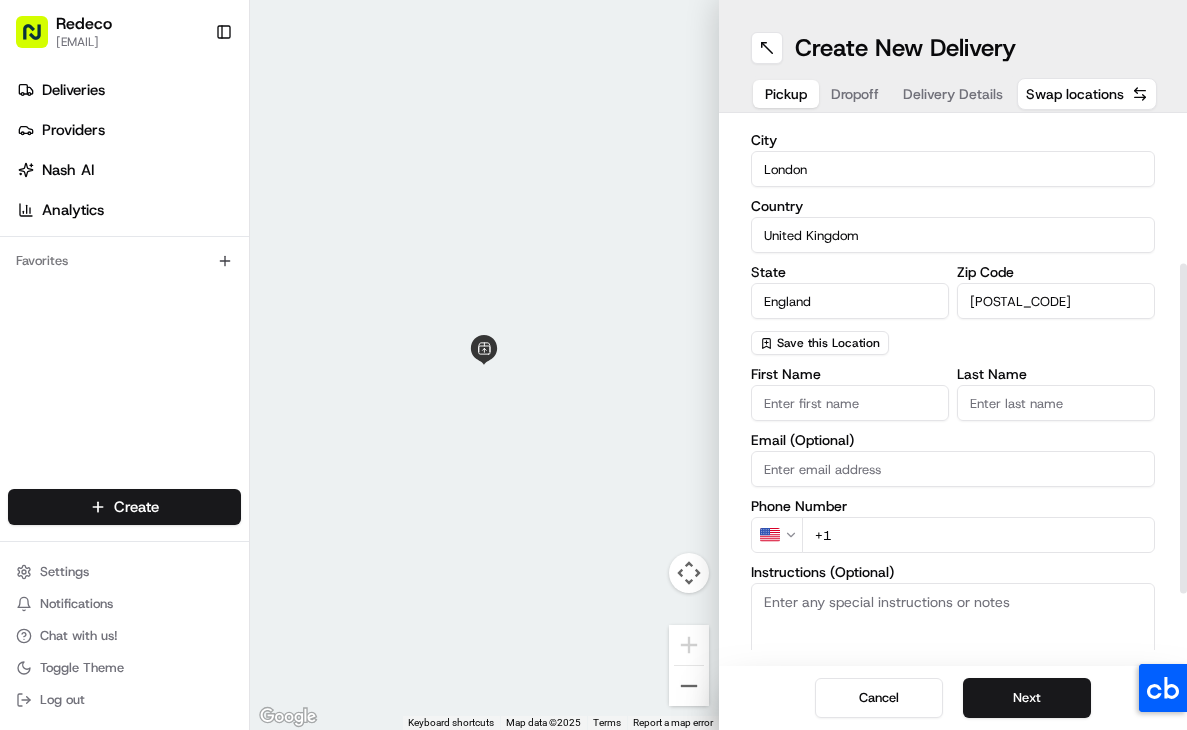 click on "+1" at bounding box center (979, 535) 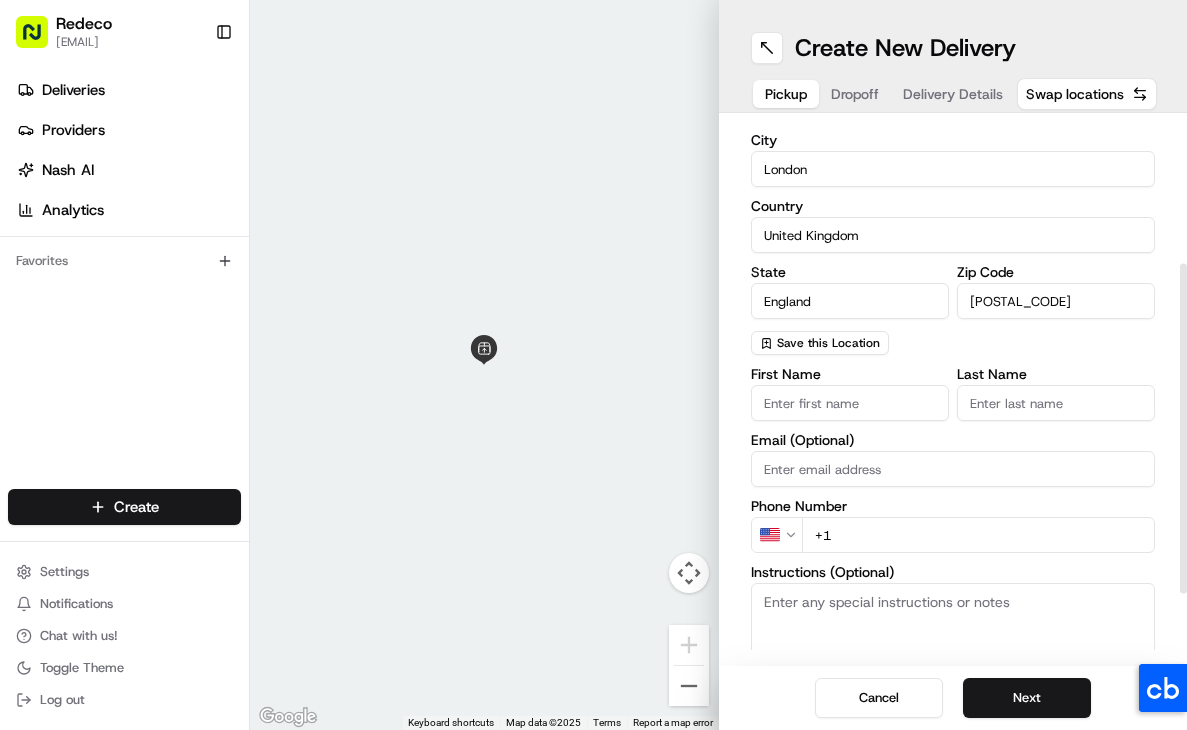 click on "Company Name Redeco Address Line 1 [NUMBER] [STREET] Address Line 2 (Optional) City [CITY] Country United Kingdom State England Zip Code [POSTAL_CODE] Save this Location US [PHONE]" at bounding box center [593, 365] 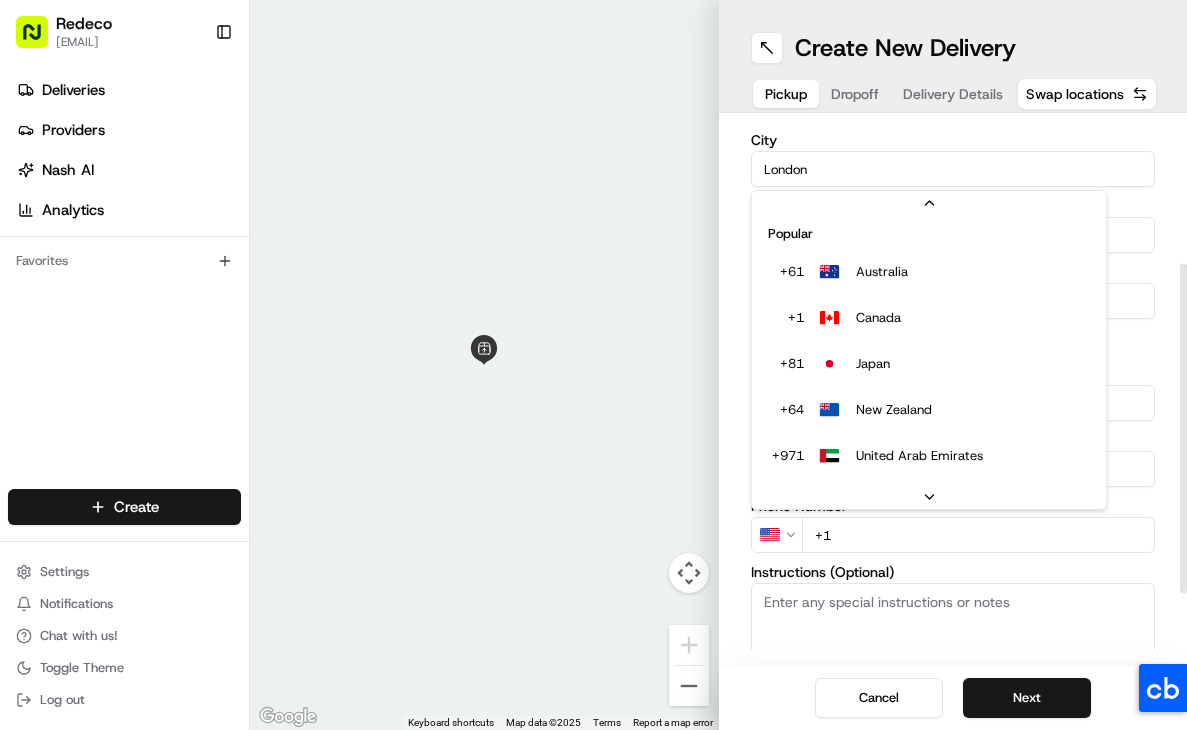scroll, scrollTop: 86, scrollLeft: 0, axis: vertical 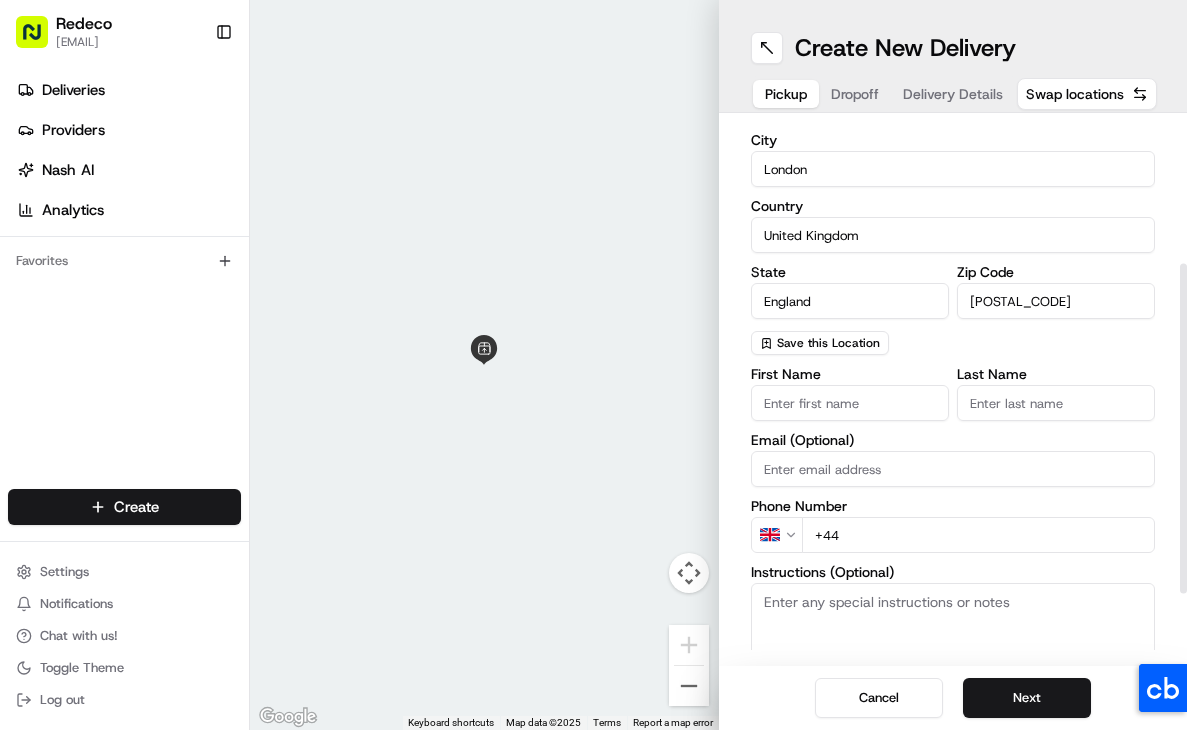 click on "+44" at bounding box center [979, 535] 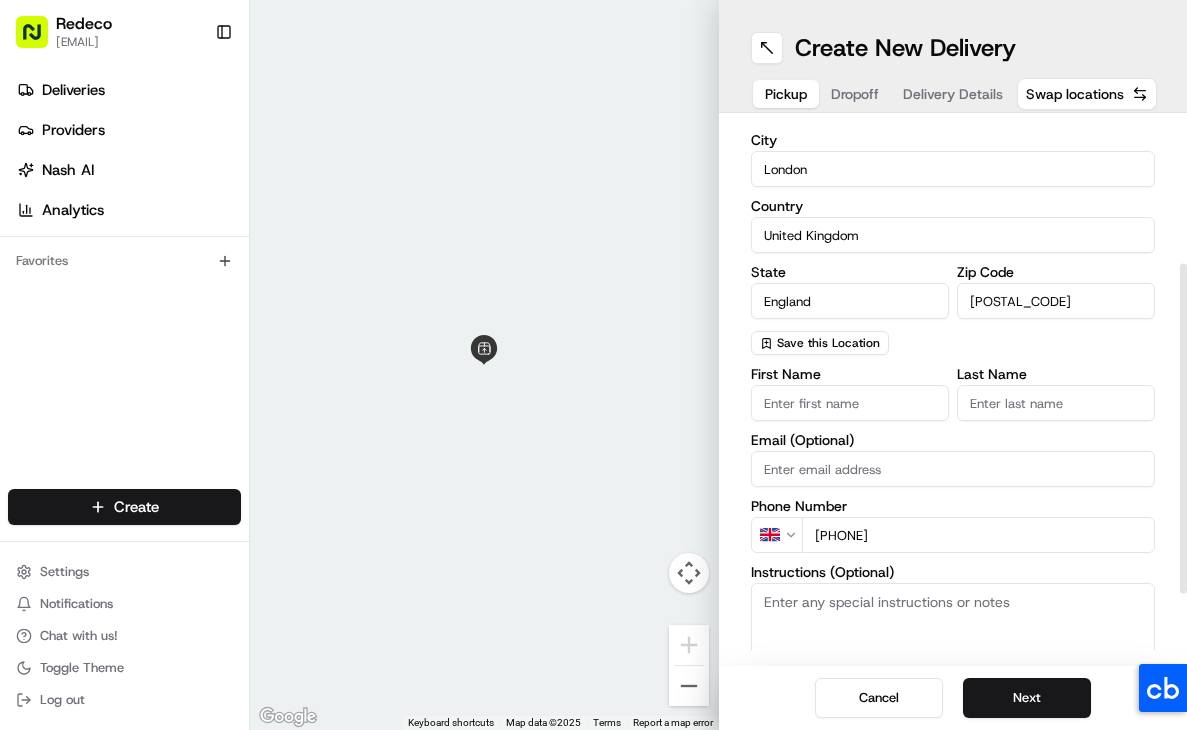 type on "[PHONE]" 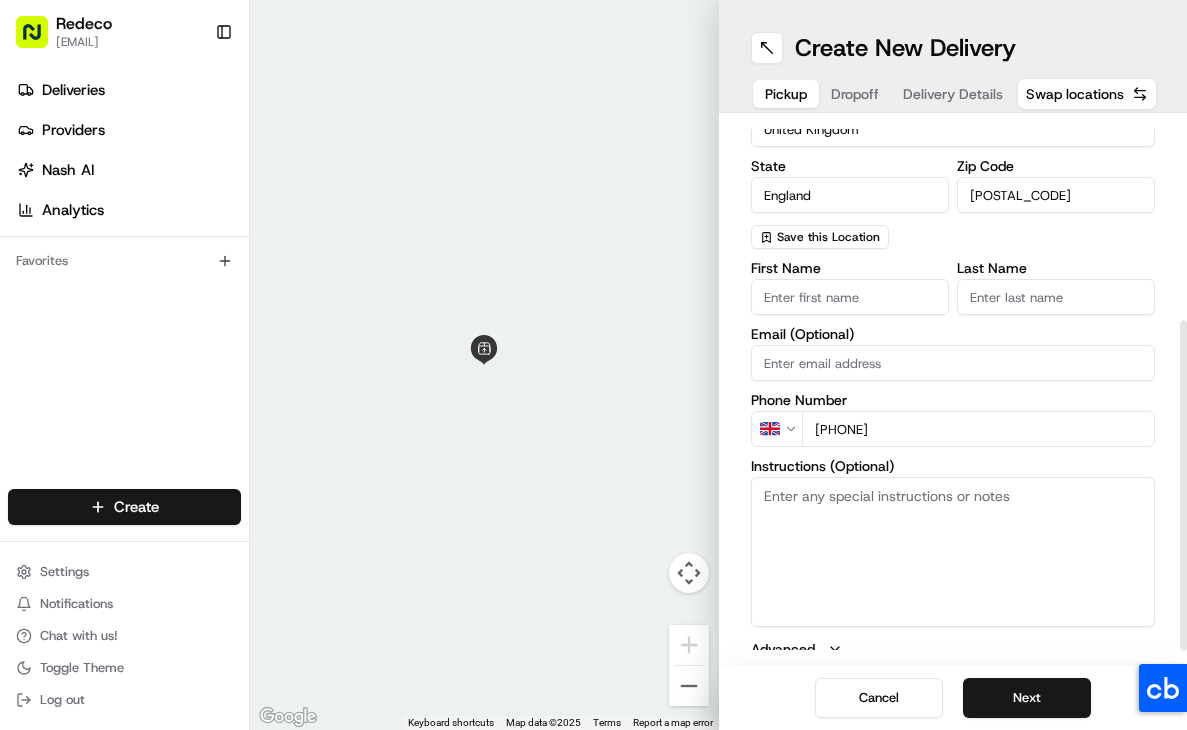 scroll, scrollTop: 353, scrollLeft: 0, axis: vertical 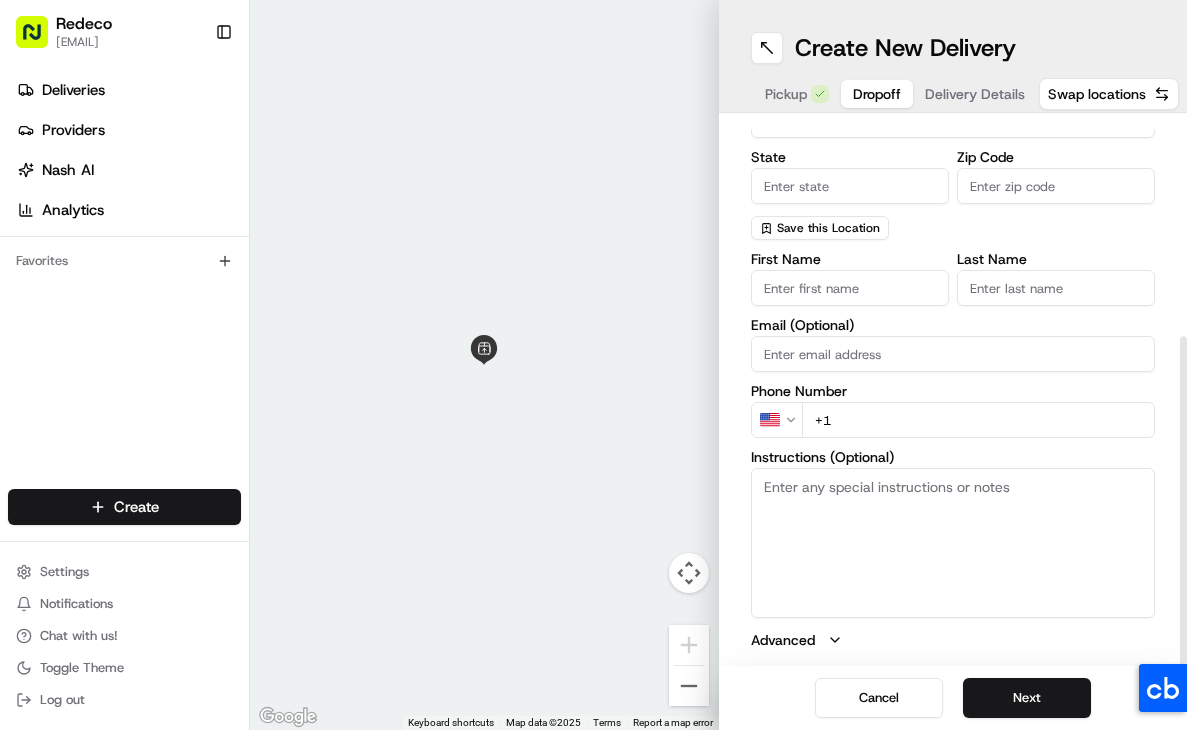 click on "Dropoff" at bounding box center (877, 94) 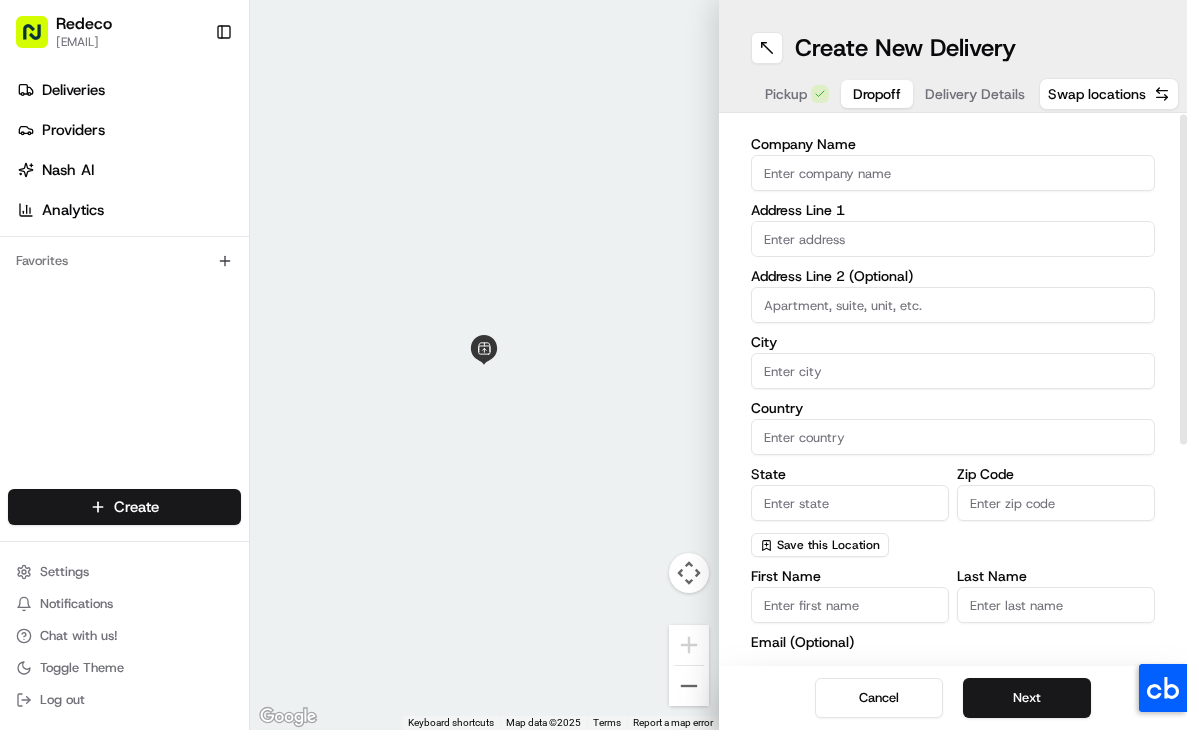 scroll, scrollTop: 0, scrollLeft: 0, axis: both 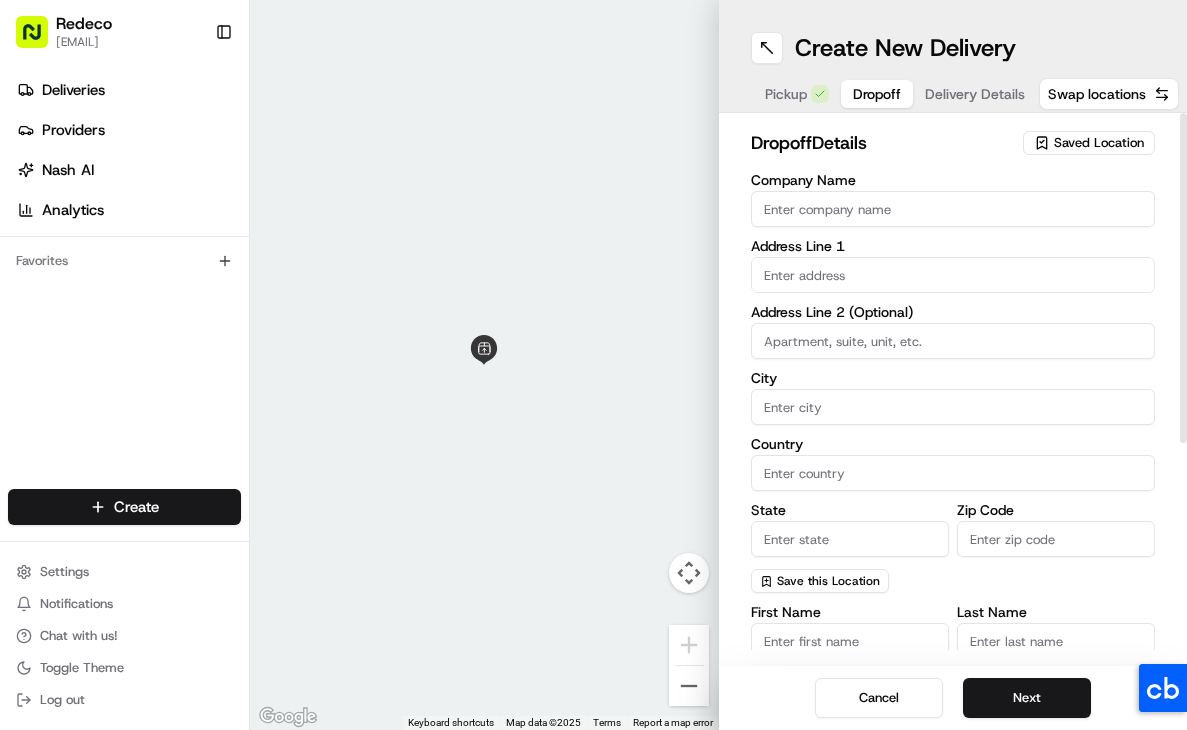click on "Company Name" at bounding box center [953, 209] 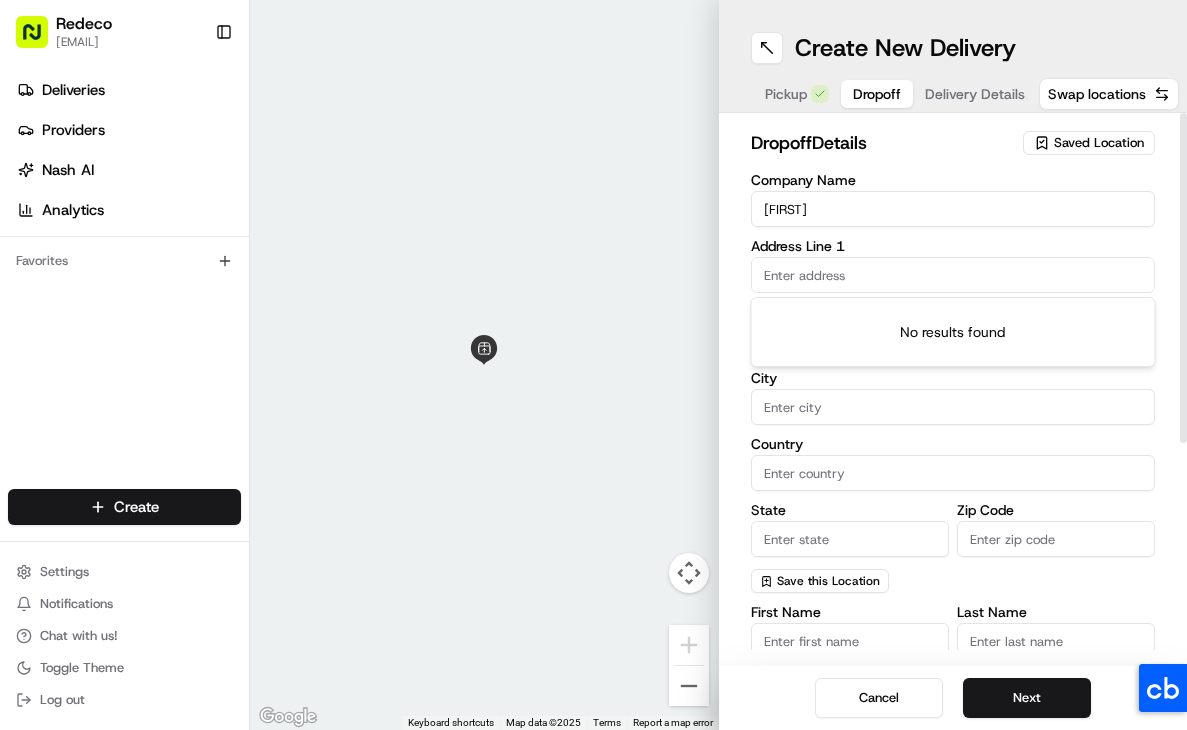 click on "[FIRST]" at bounding box center [953, 209] 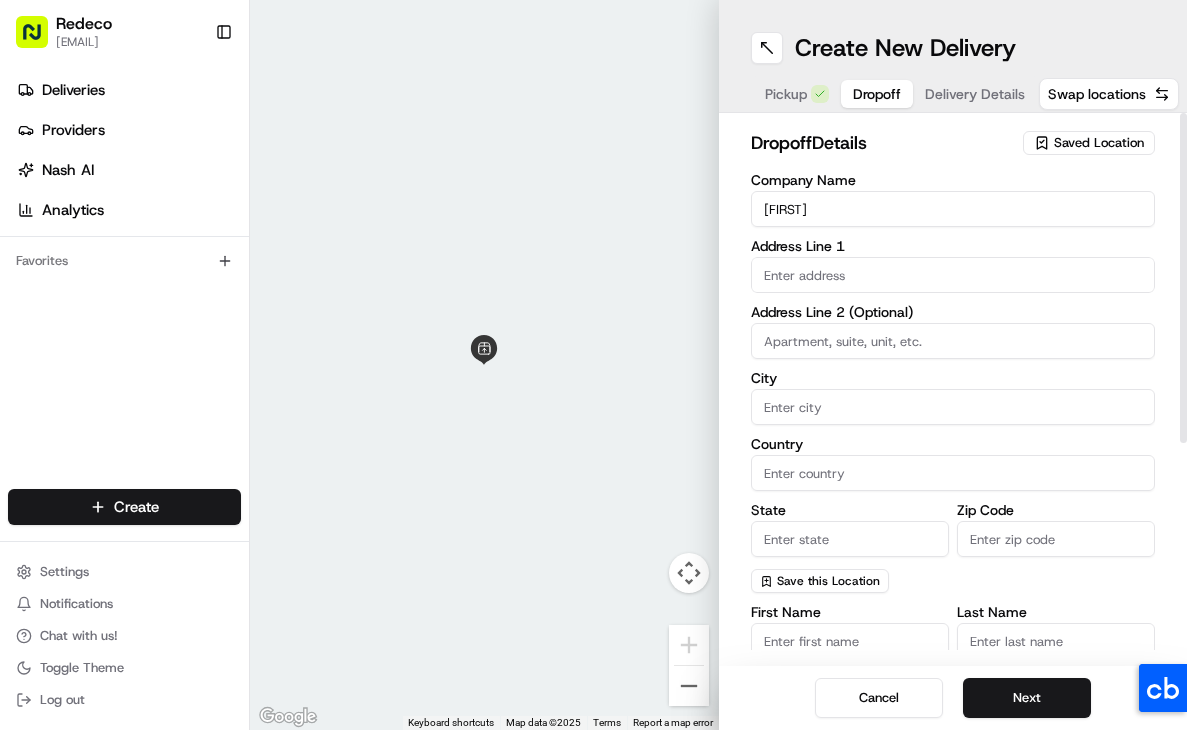 type on "[FIRST]" 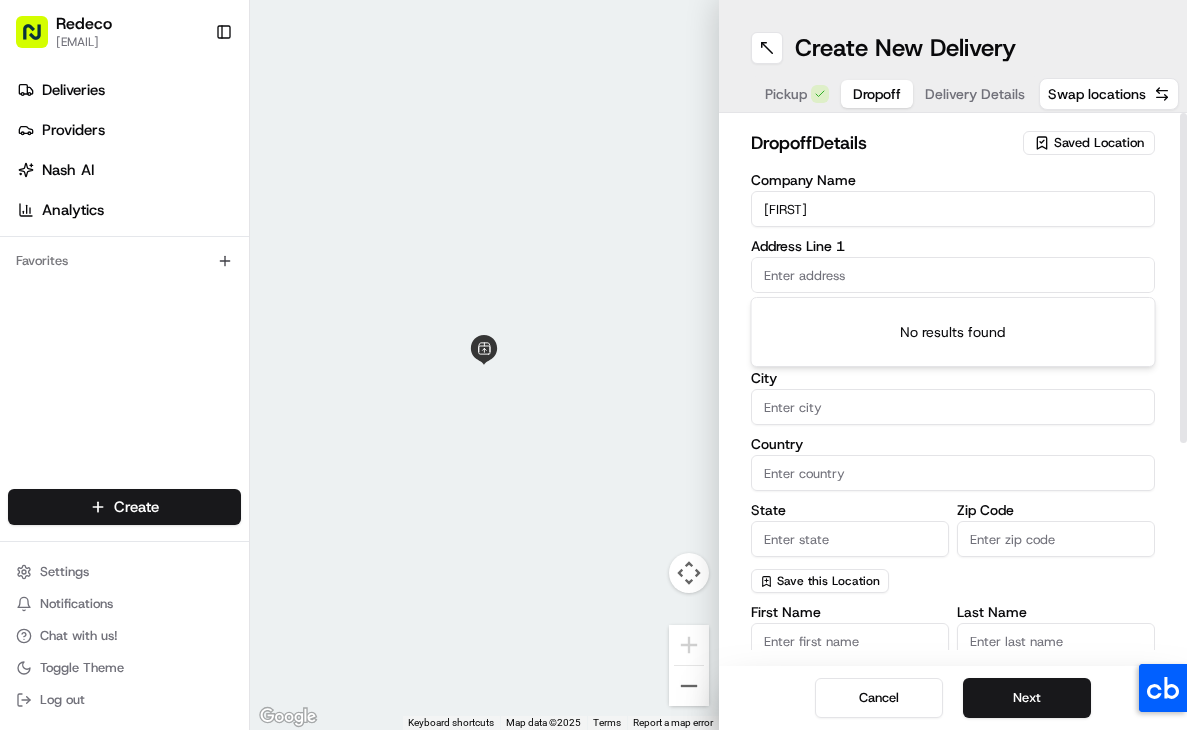 paste on "[POSTAL_CODE]" 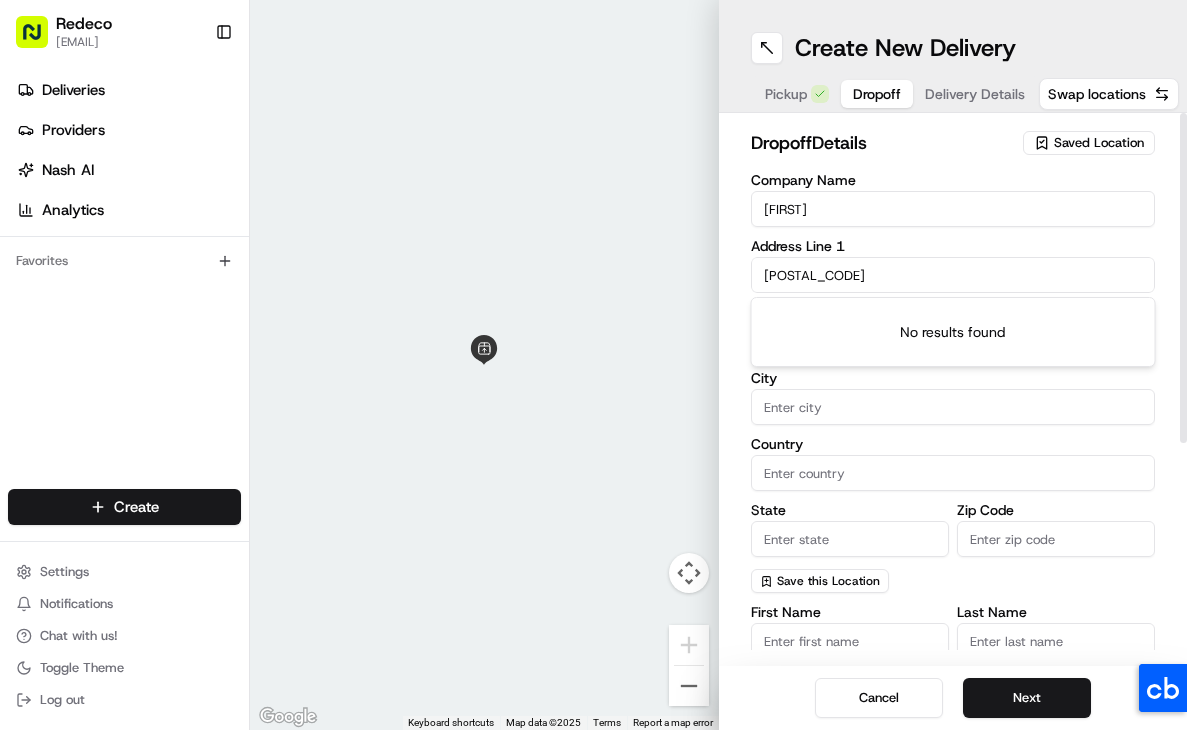 click on "[POSTAL_CODE]" at bounding box center (953, 275) 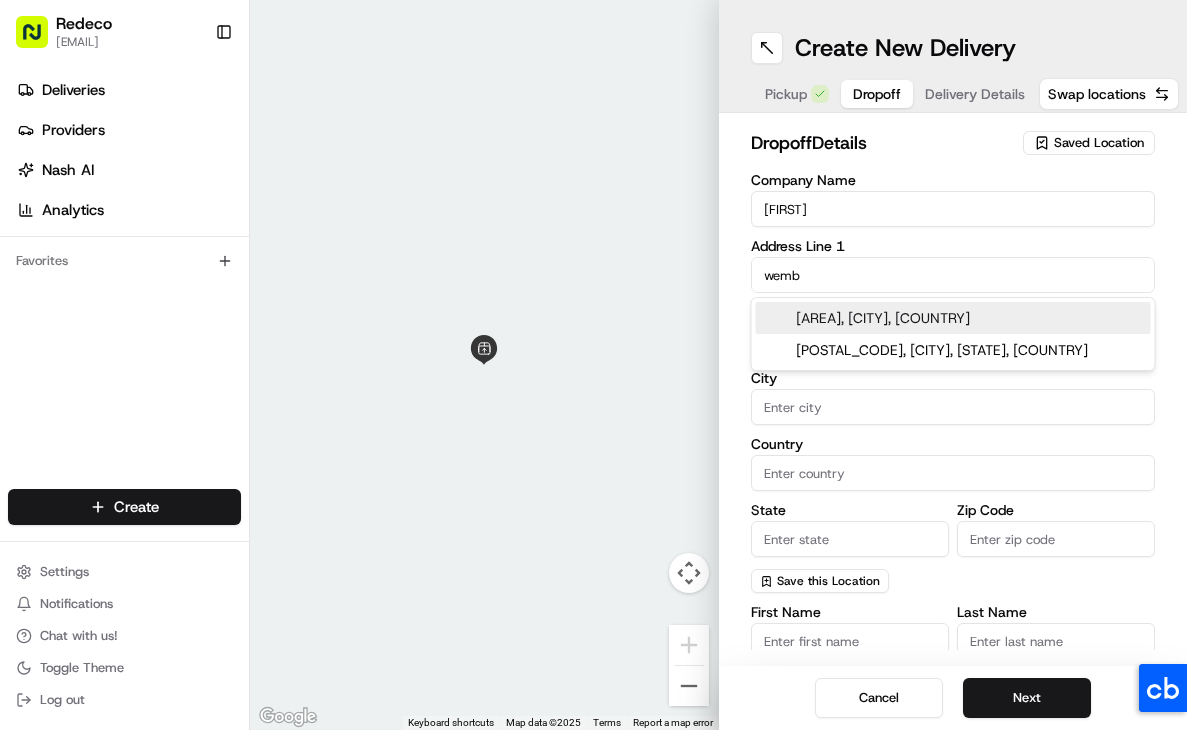 click on "[AREA], [CITY], [COUNTRY]" at bounding box center (953, 318) 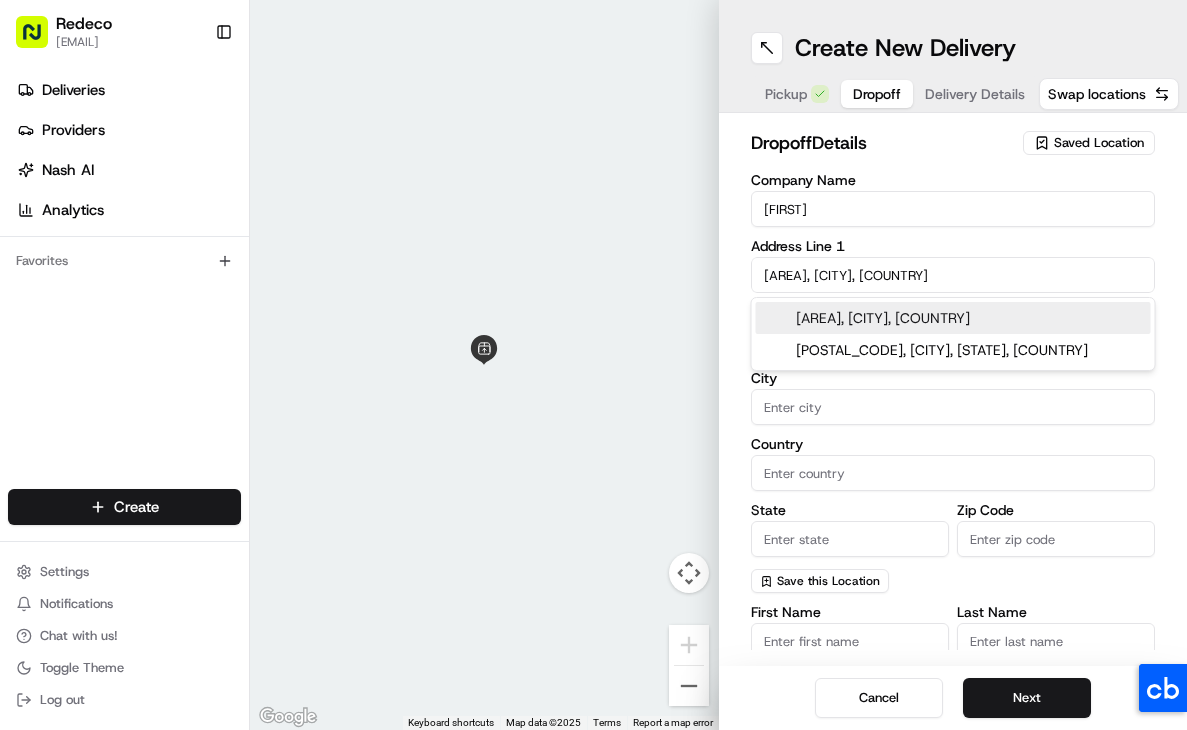 type on "[LOCATION], [STREET], [CITY] [POSTAL_CODE], [COUNTRY]" 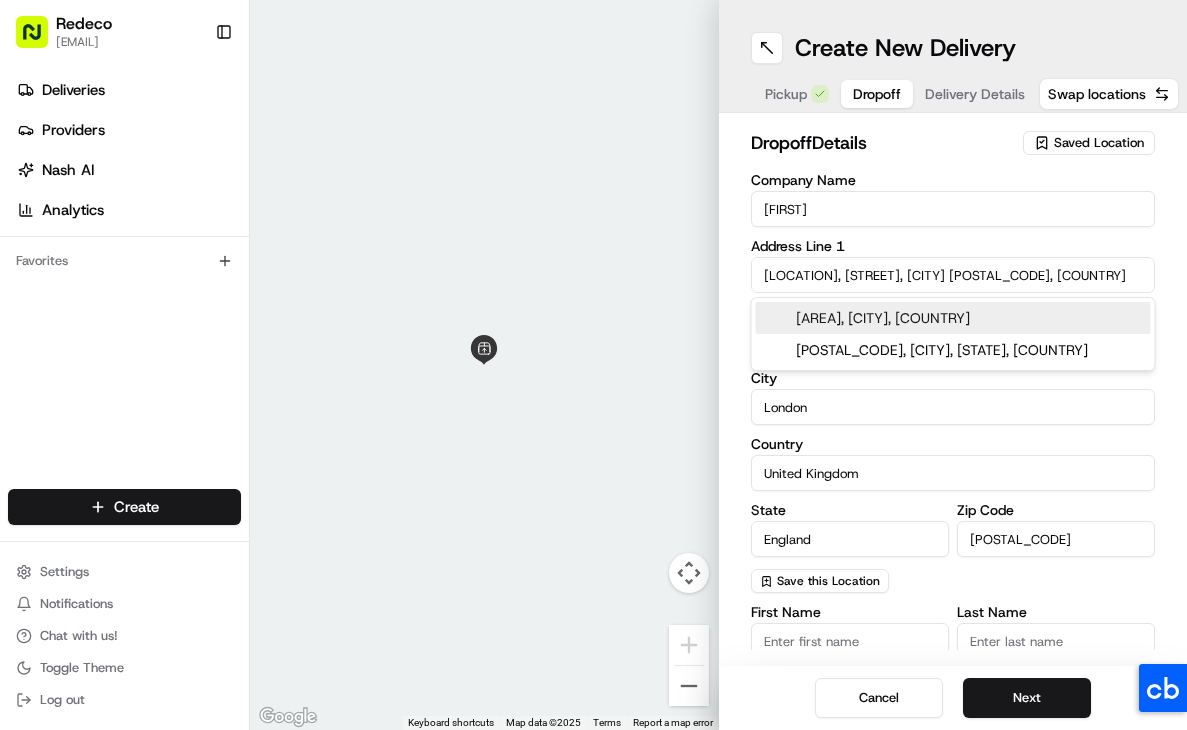 type on "High Road" 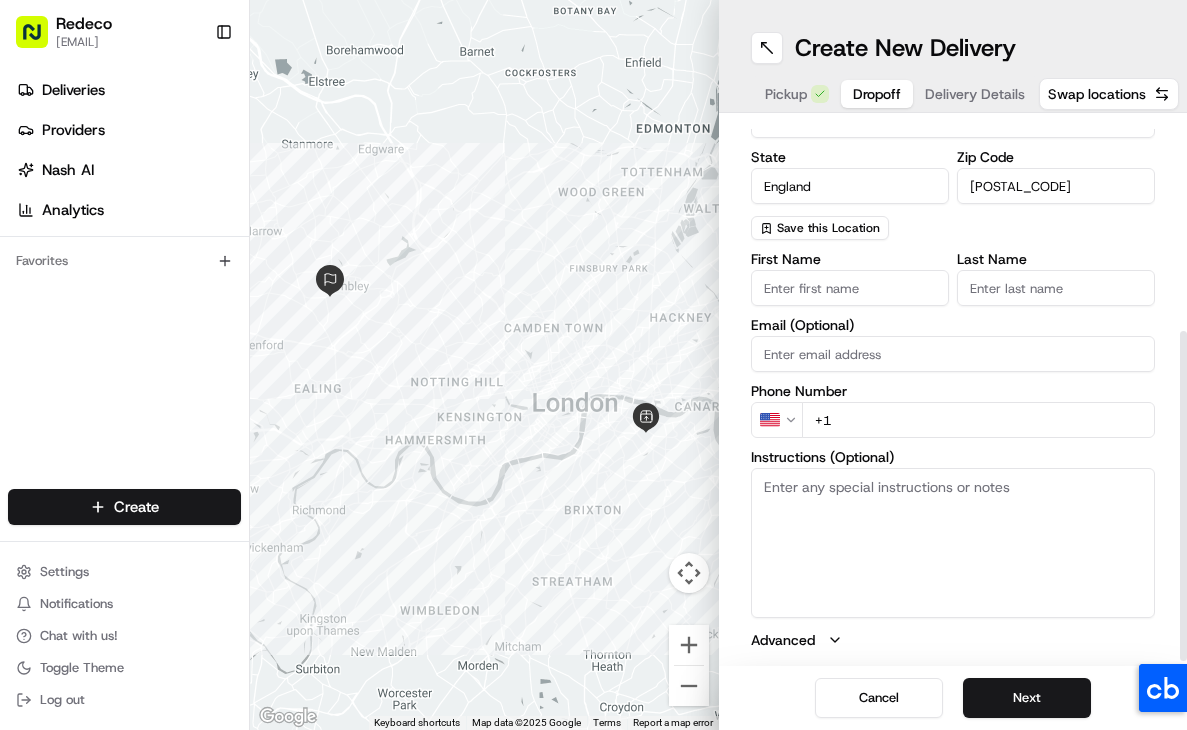 scroll, scrollTop: 0, scrollLeft: 0, axis: both 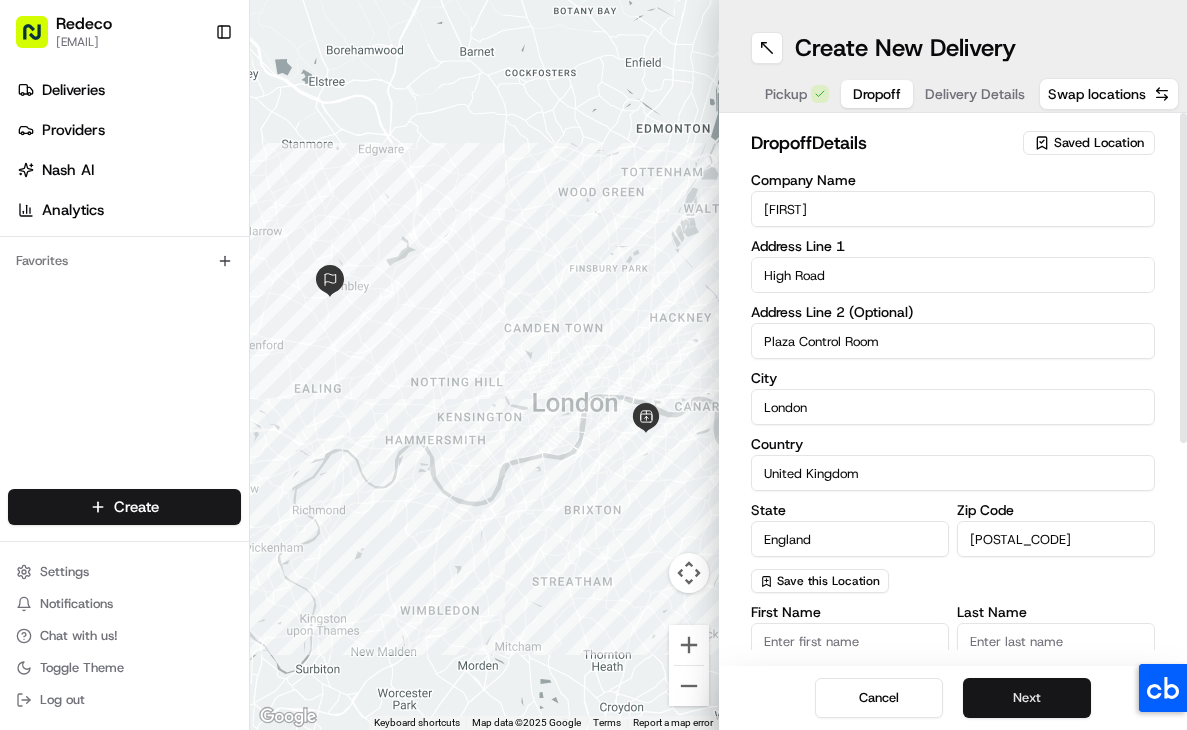 click on "Next" at bounding box center [1027, 698] 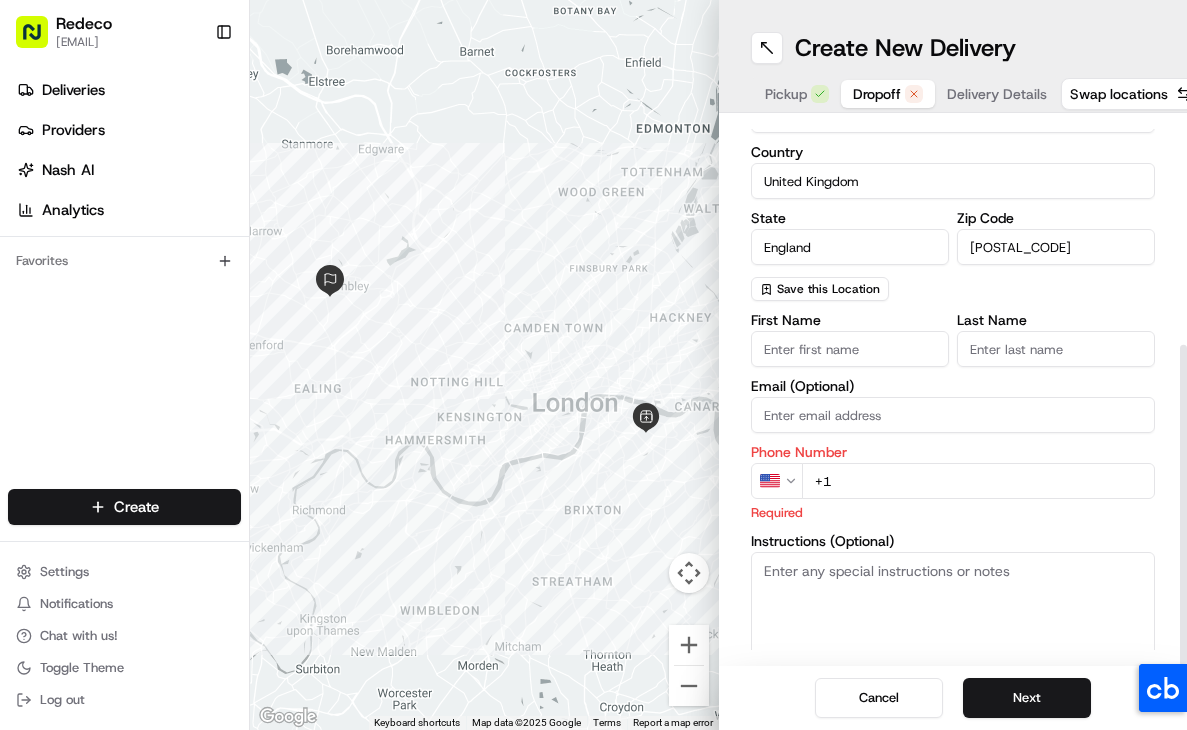scroll, scrollTop: 376, scrollLeft: 0, axis: vertical 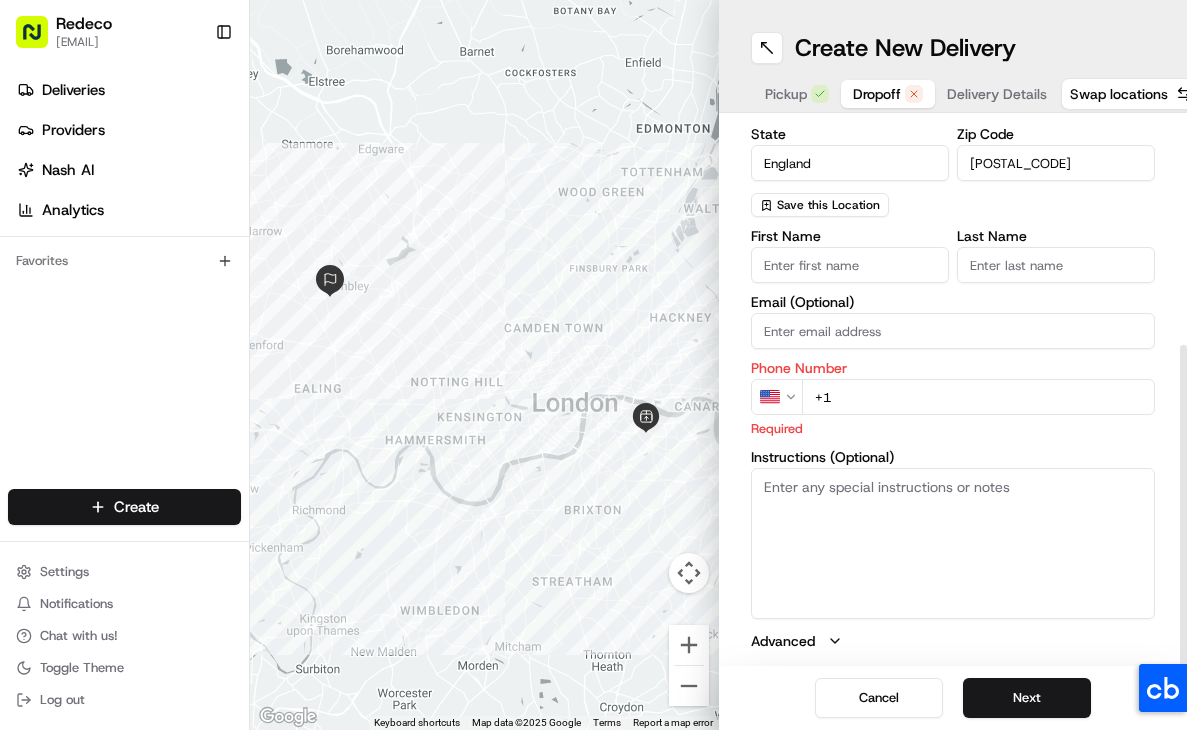 click on "Company Name Paige Address Line 1 [STREET] Address Line 2 (Optional) [LOCATION] City [CITY] Country United Kingdom State England Zip Code [POSTAL_CODE]" at bounding box center (593, 365) 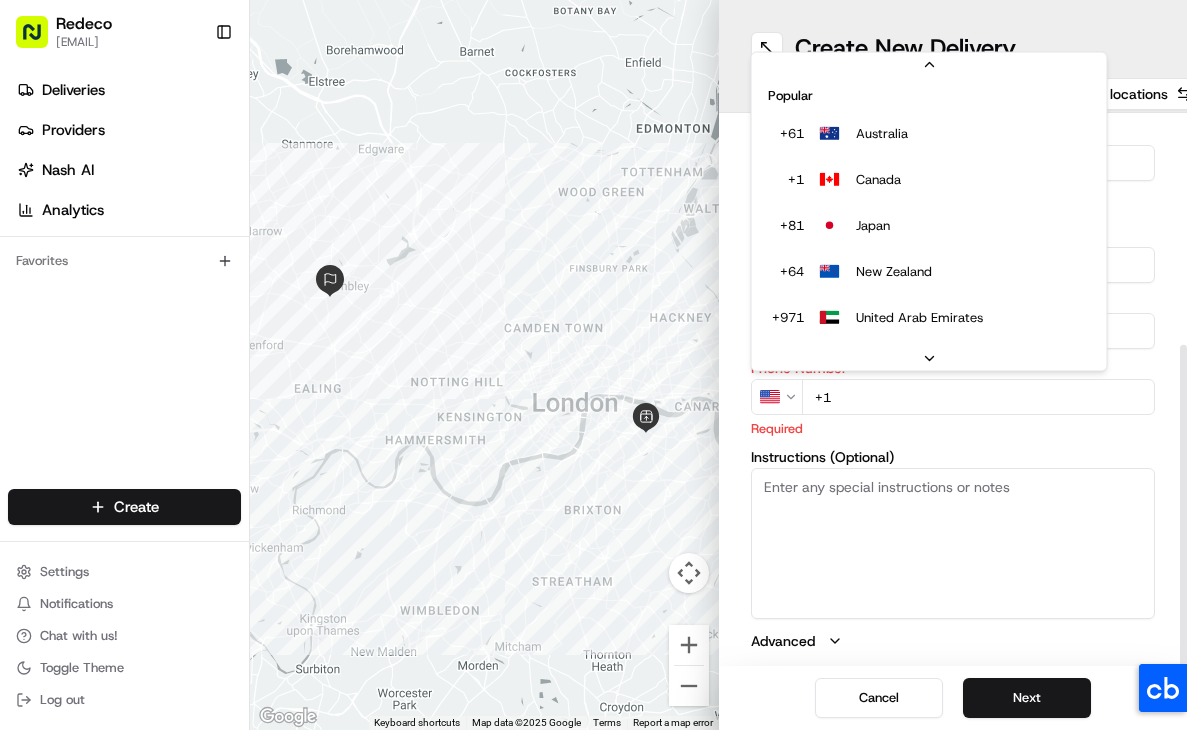 scroll, scrollTop: 86, scrollLeft: 0, axis: vertical 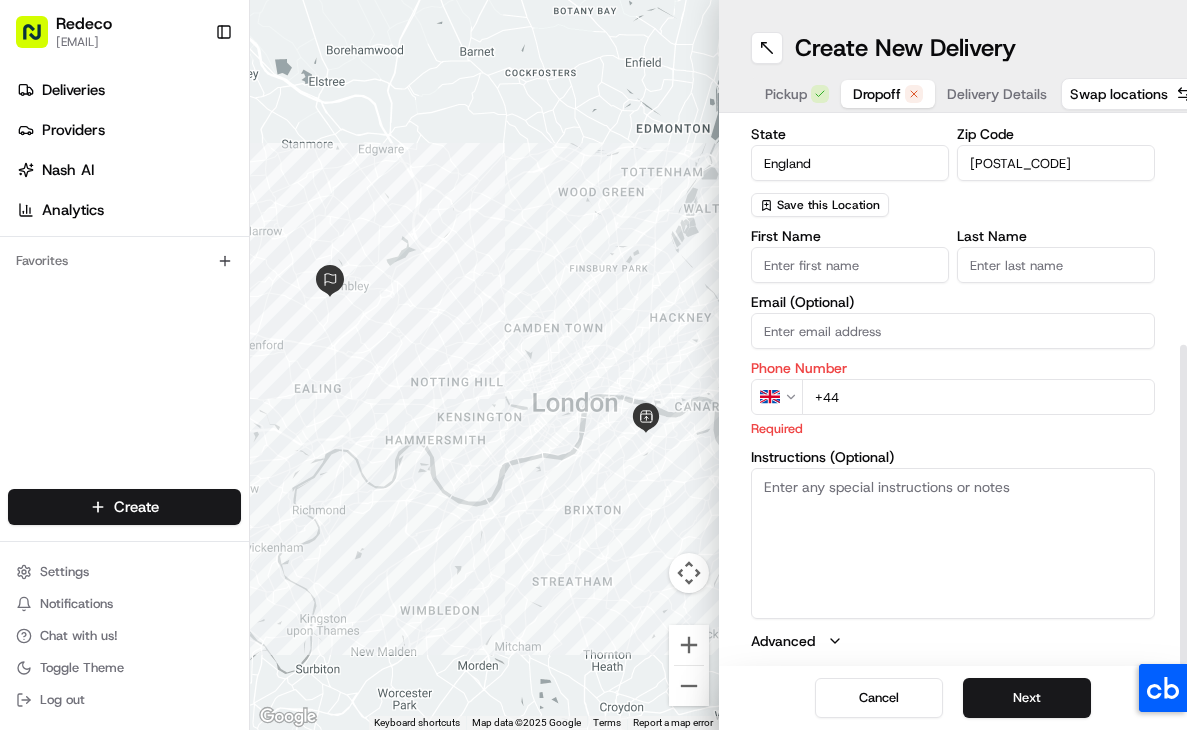 click on "+44" at bounding box center (979, 397) 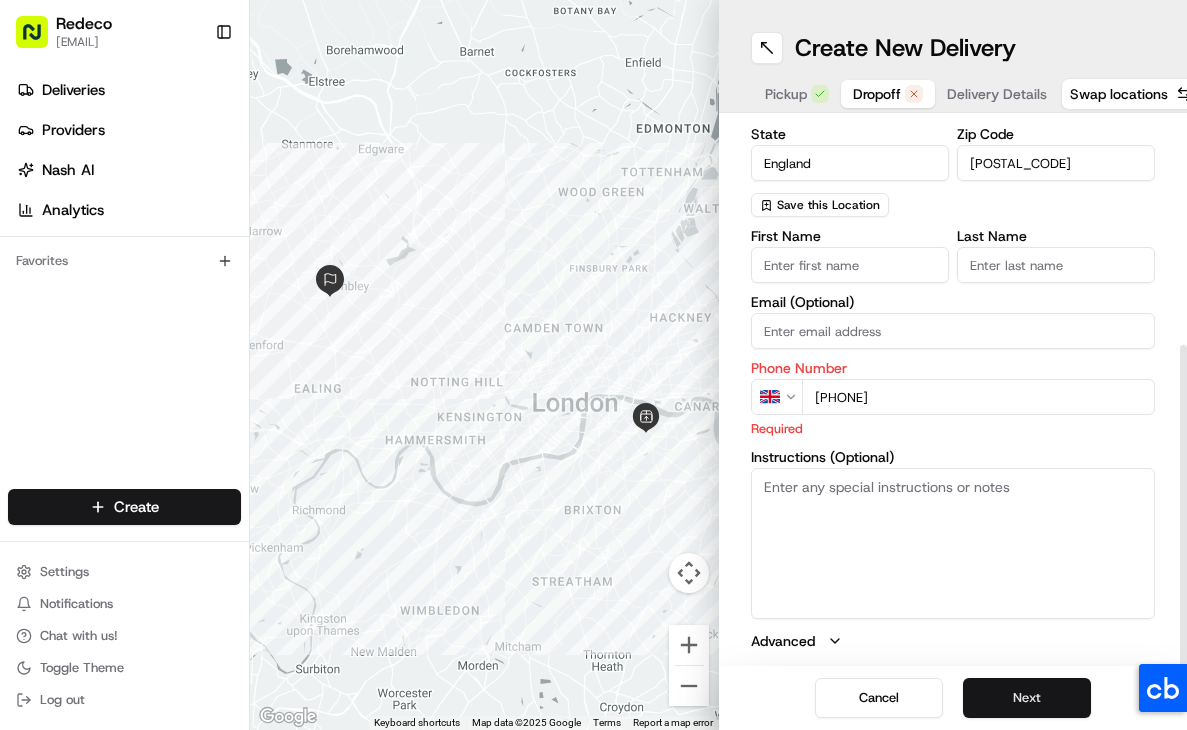 type on "[PHONE]" 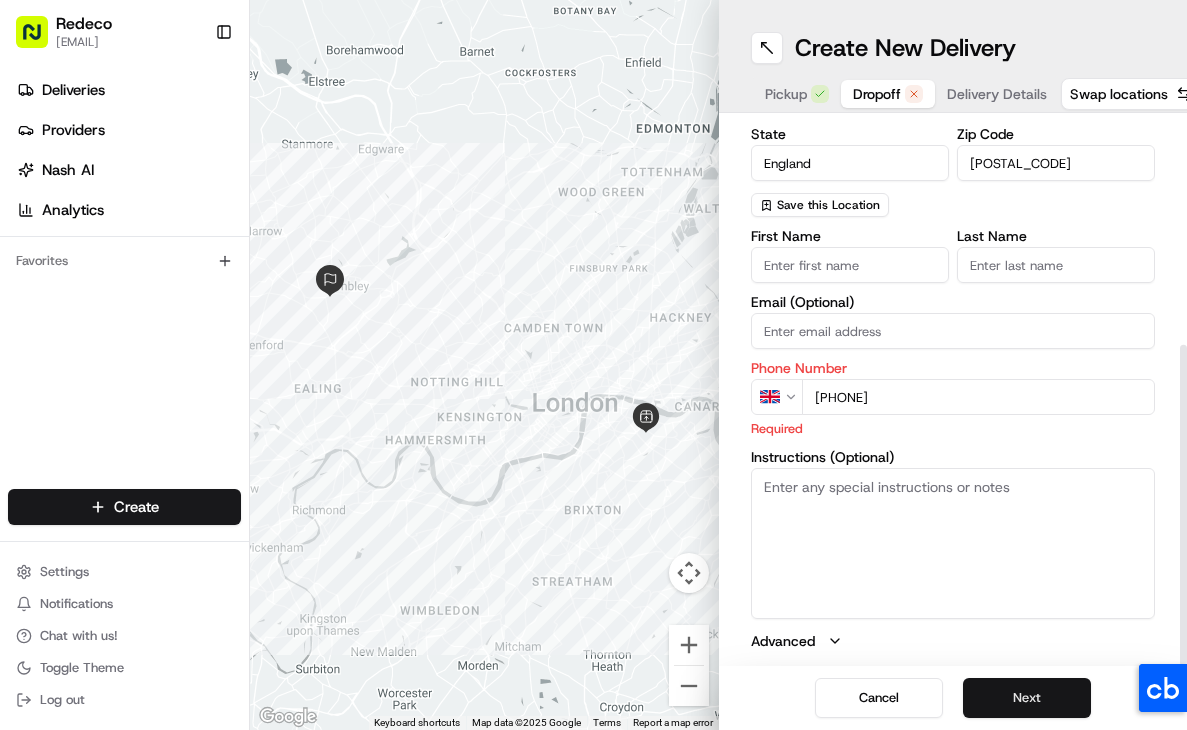click on "Next" at bounding box center [1027, 698] 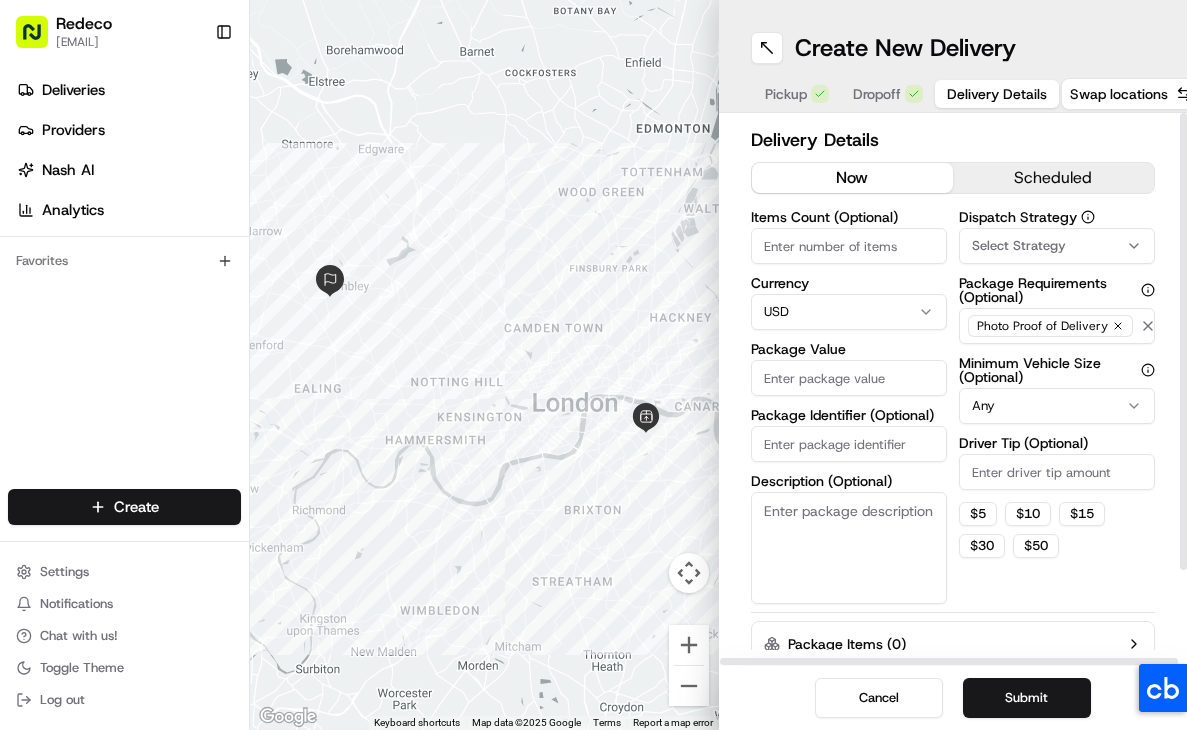 scroll, scrollTop: 0, scrollLeft: 0, axis: both 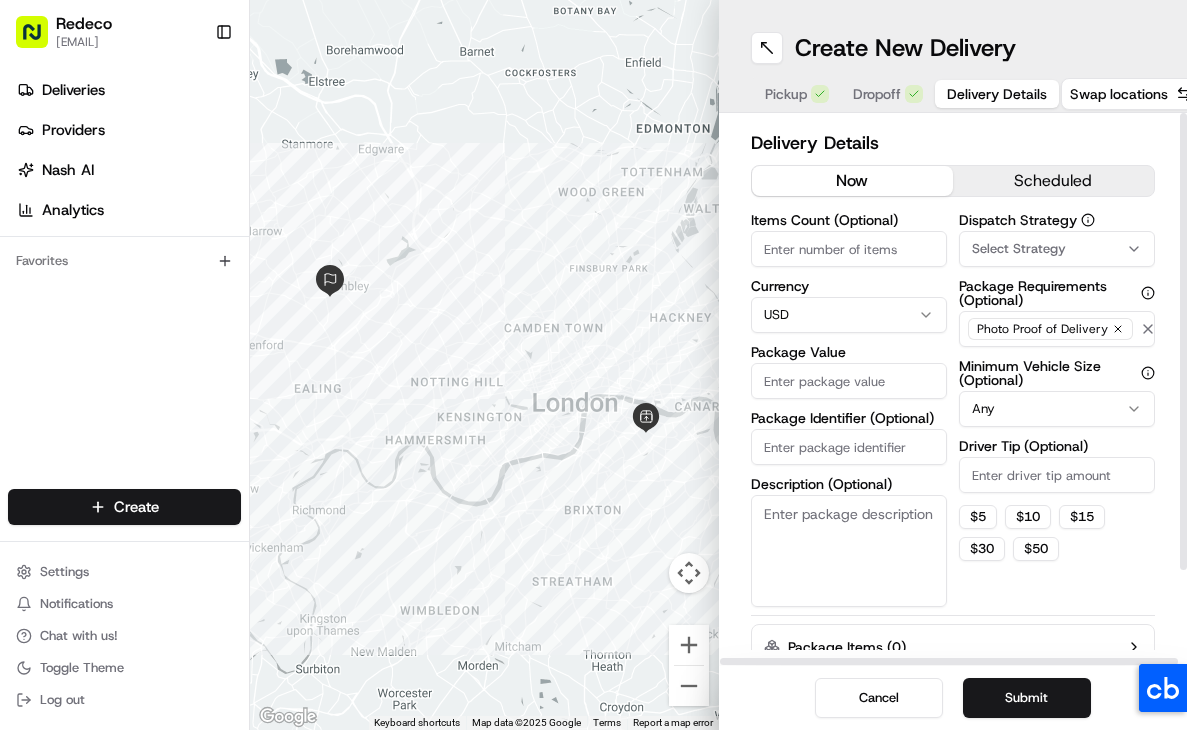 click on "scheduled" at bounding box center [1053, 181] 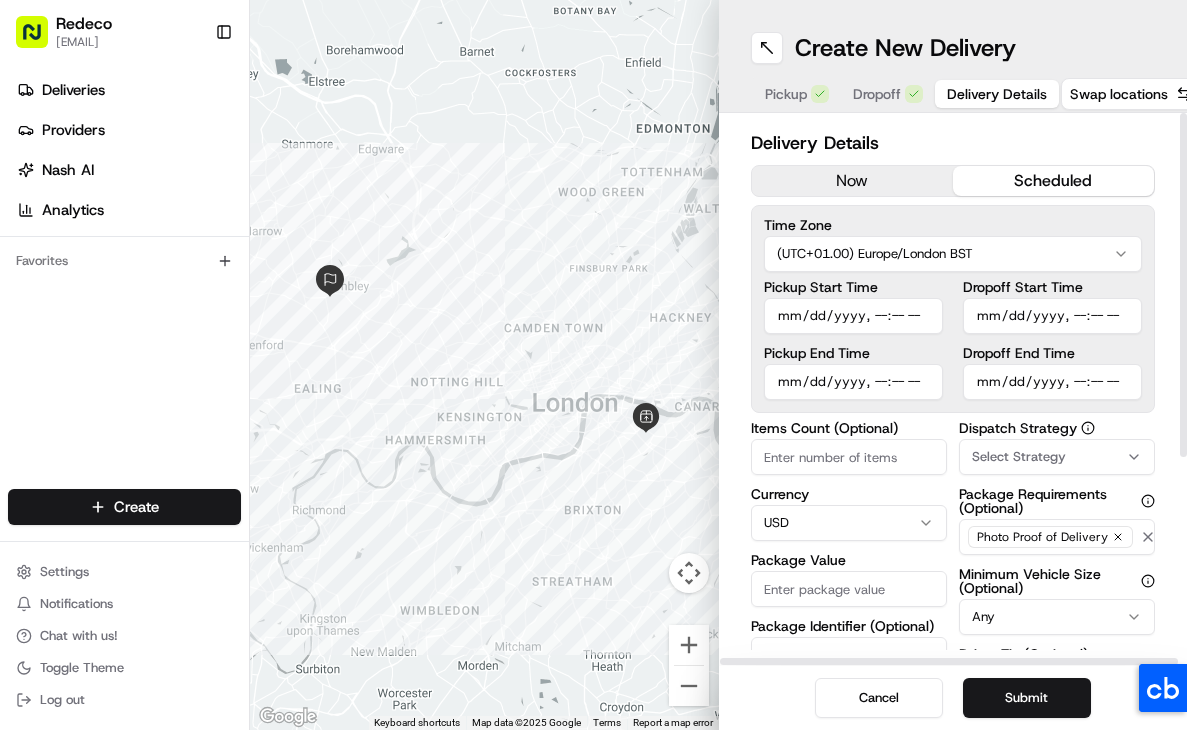 click on "Items Count (Optional)" at bounding box center [849, 457] 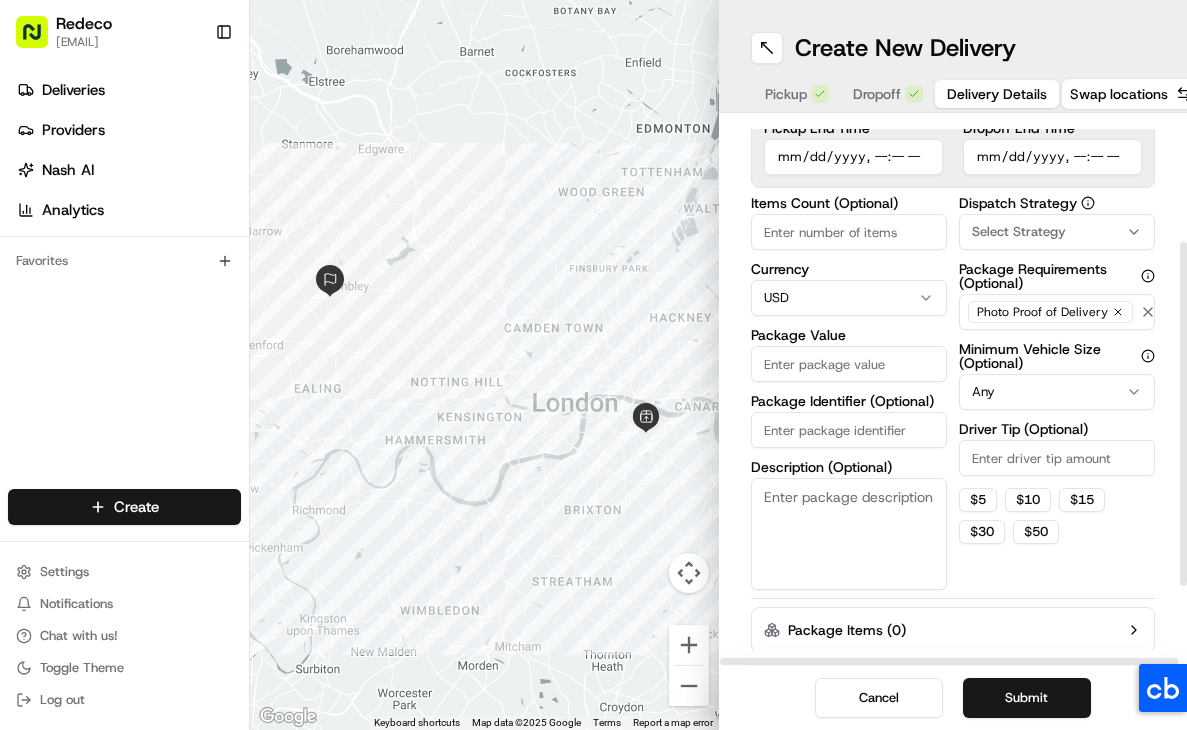 scroll, scrollTop: 252, scrollLeft: 0, axis: vertical 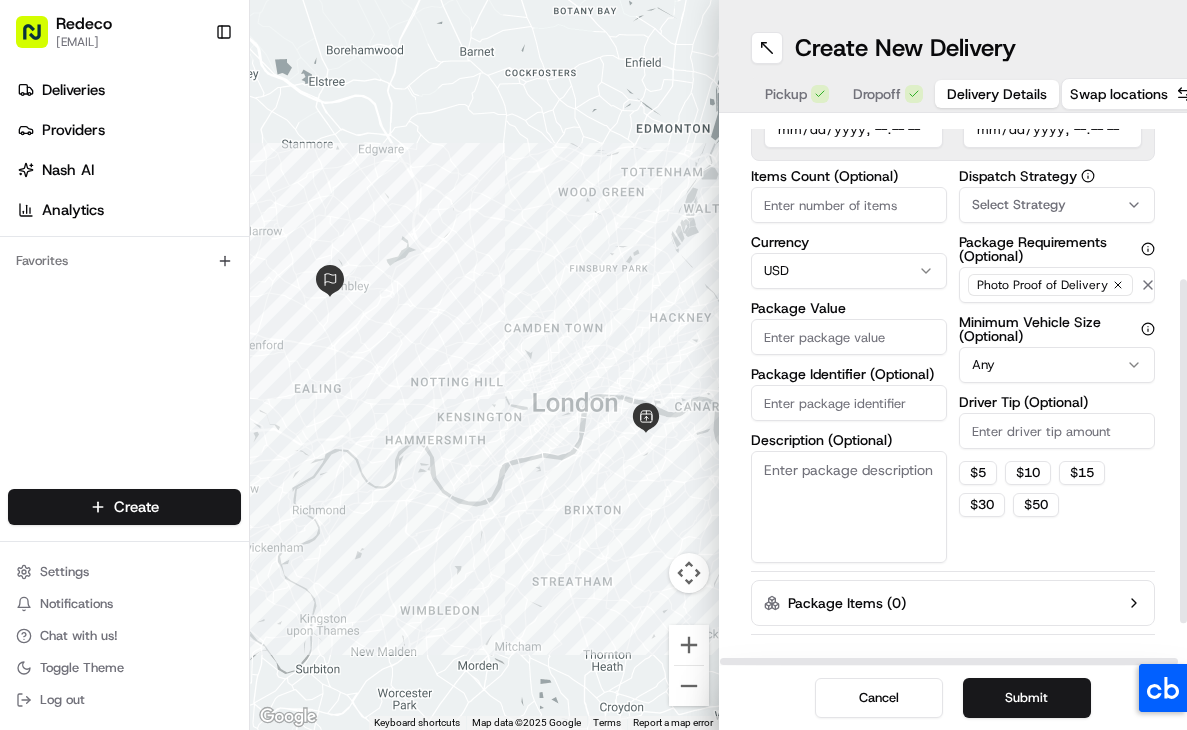 click on "Items Count (Optional)" at bounding box center (849, 205) 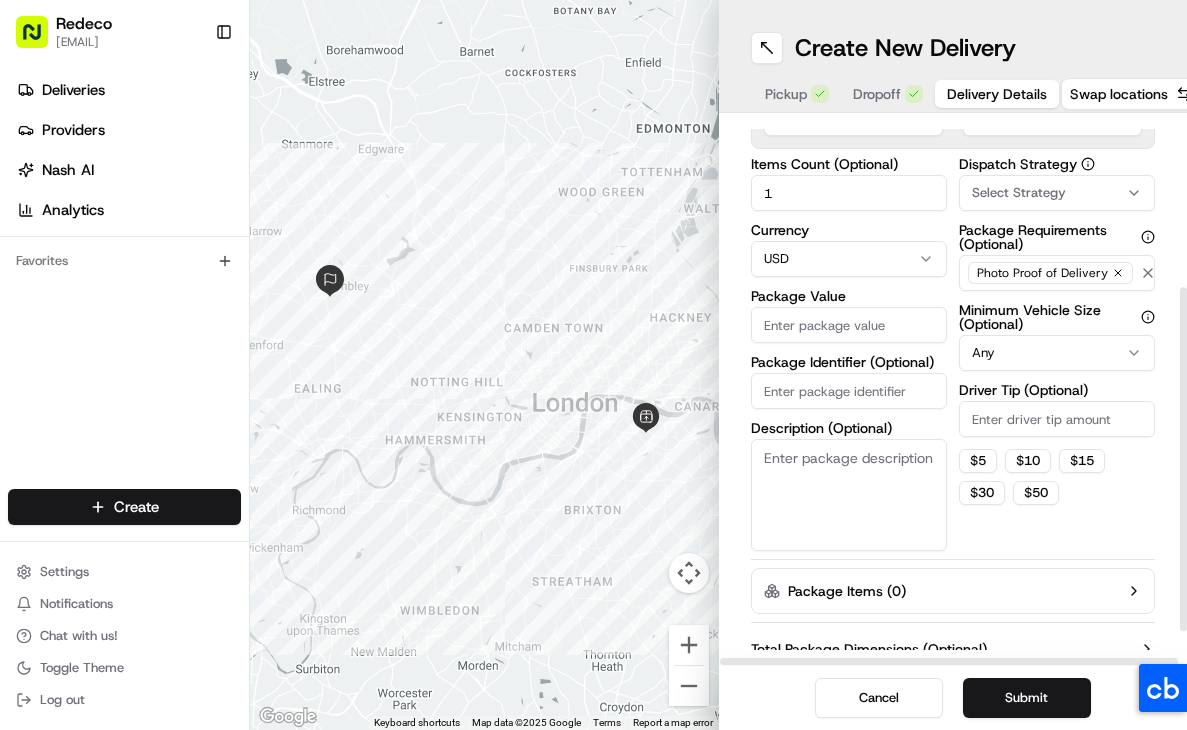 scroll, scrollTop: 265, scrollLeft: 0, axis: vertical 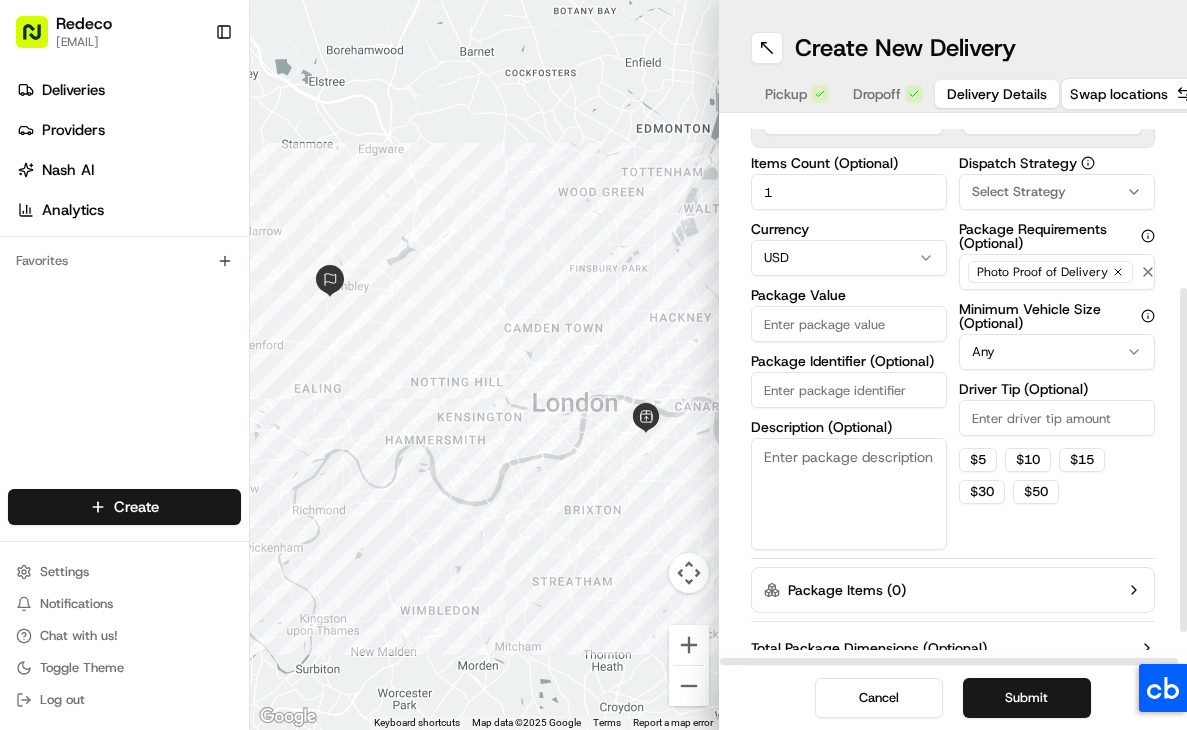 type on "1" 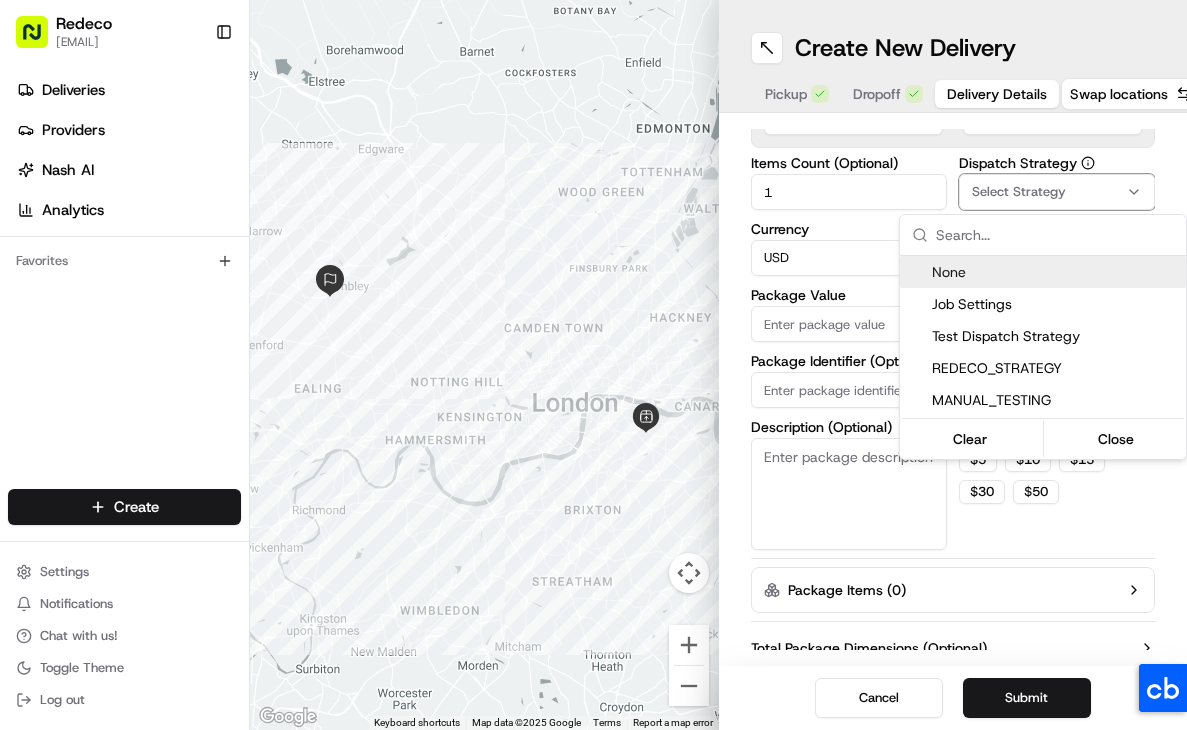 click on "Time Zone (UTC+01.00) Europe/London BST Pickup Start Time Pickup End Time Dropoff Start Time Dropoff End Time Items Count (Optional) 1 Currency USD Any" at bounding box center (593, 365) 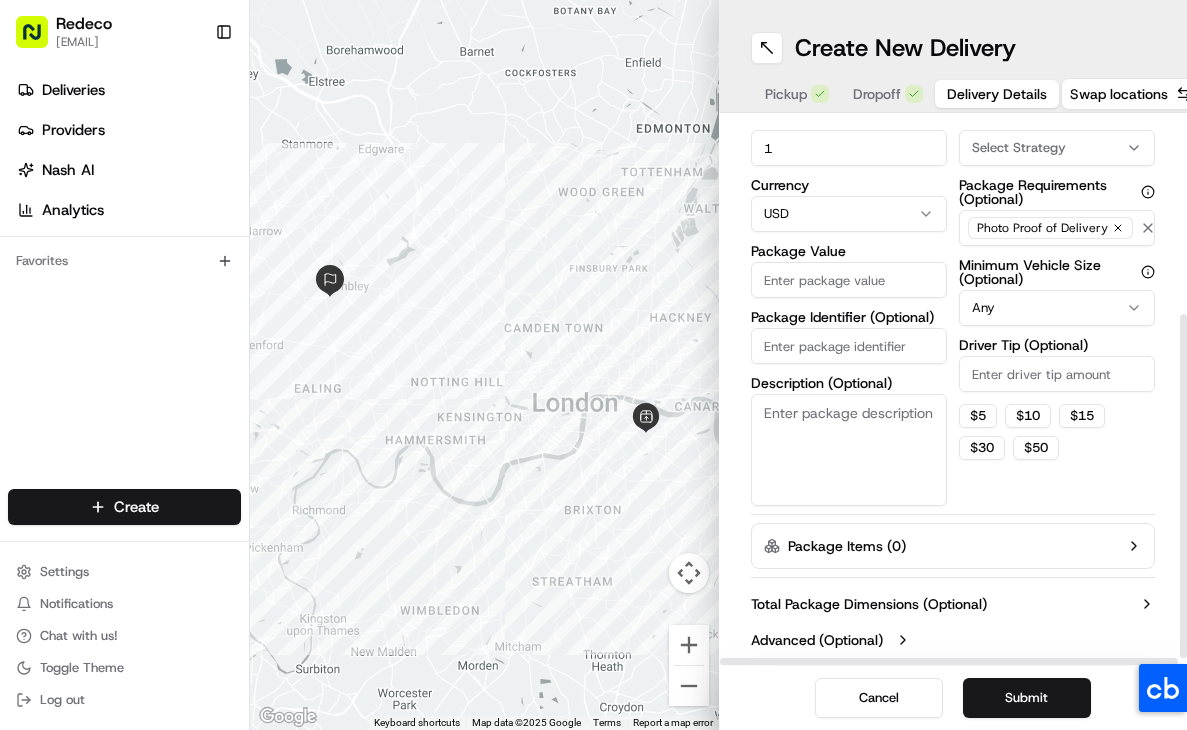 scroll, scrollTop: 293, scrollLeft: 0, axis: vertical 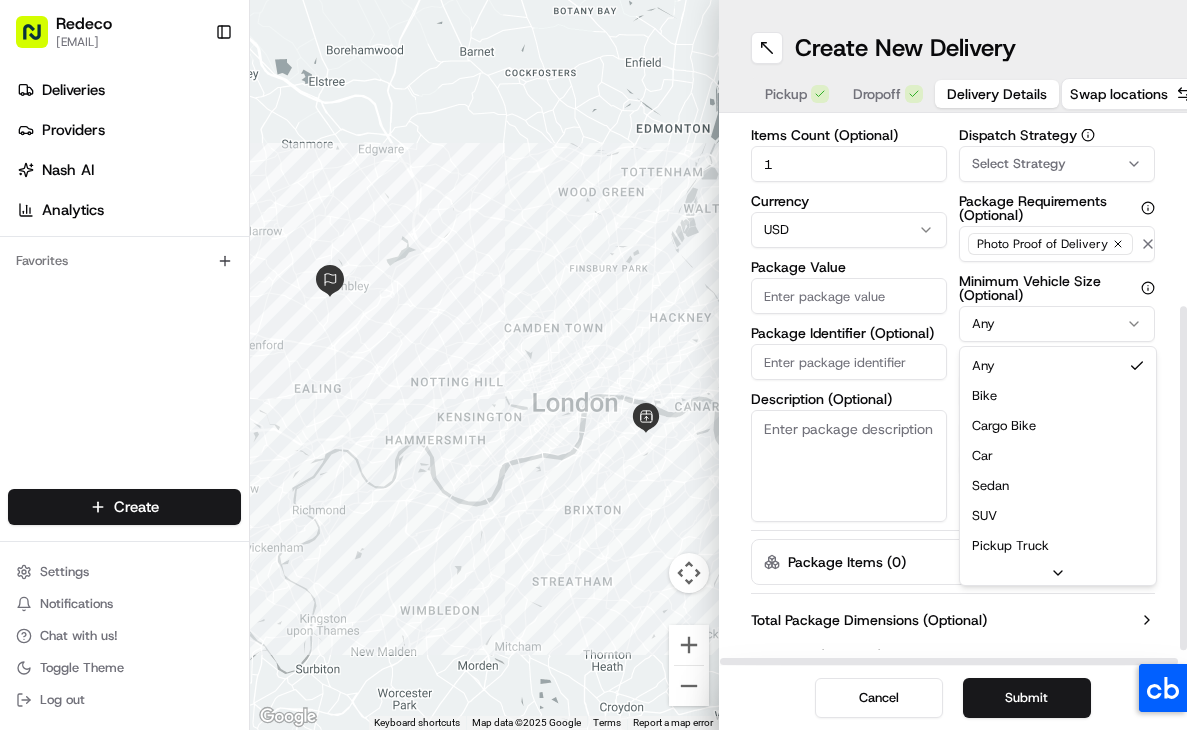 click on "Time Zone (UTC+01.00) Europe/London BST Pickup Start Time Pickup End Time Dropoff Start Time Dropoff End Time Items Count (Optional) 1 Currency USD Any" at bounding box center [593, 365] 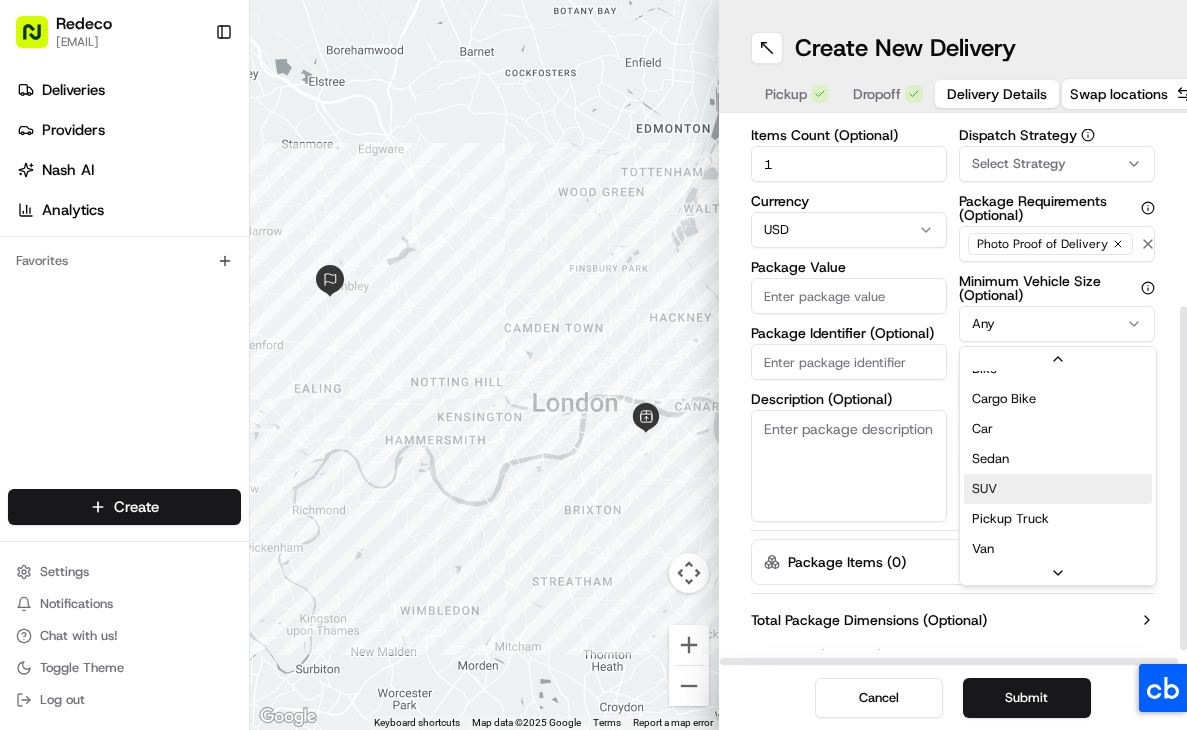 scroll, scrollTop: 54, scrollLeft: 0, axis: vertical 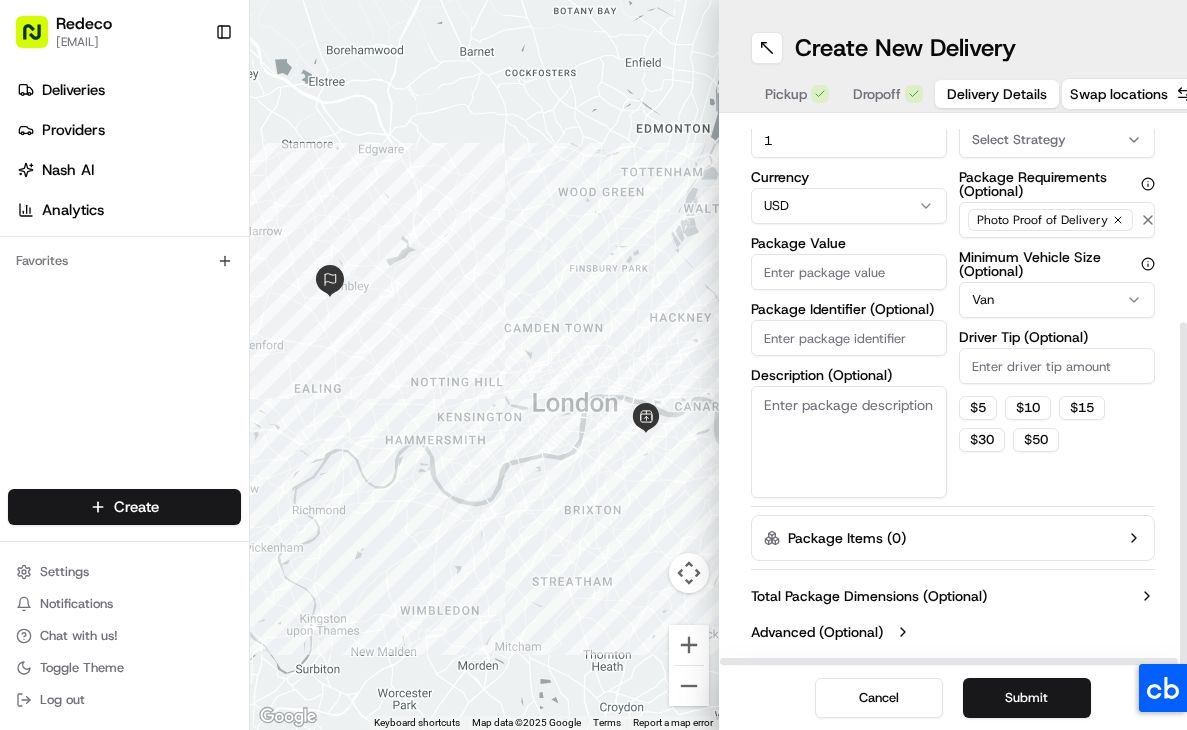 click on "Package Items ( 0 )" at bounding box center [953, 538] 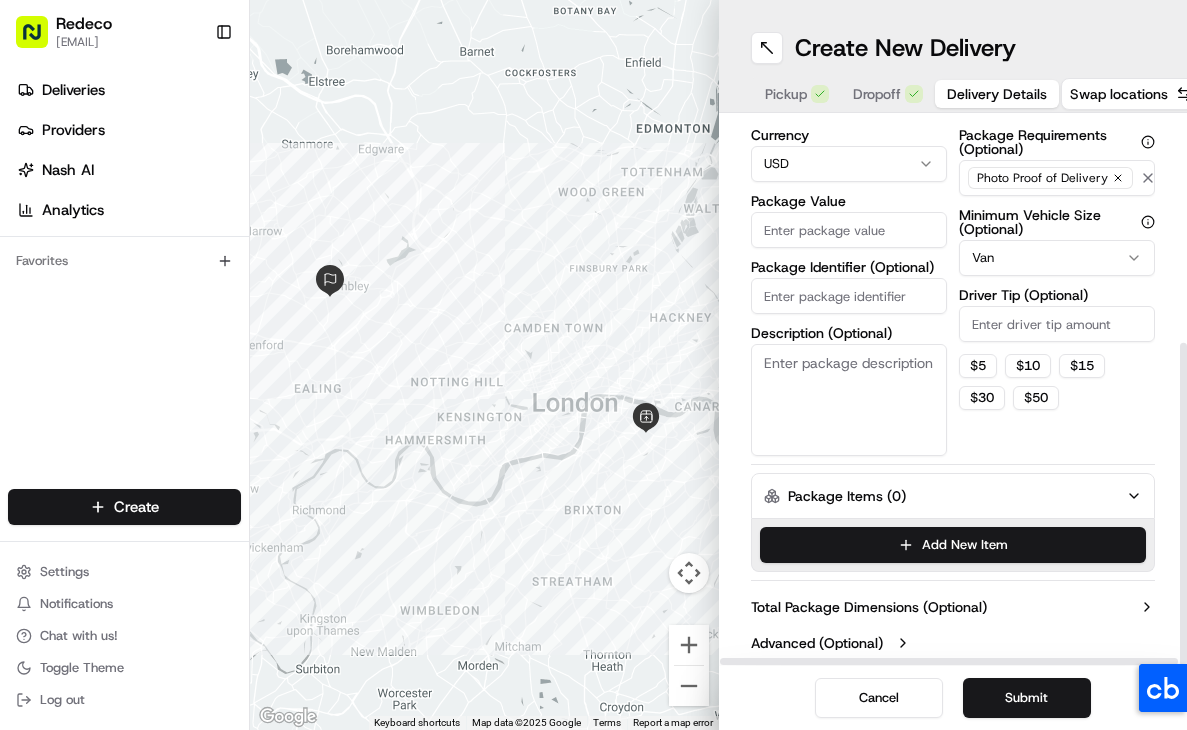 scroll, scrollTop: 370, scrollLeft: 0, axis: vertical 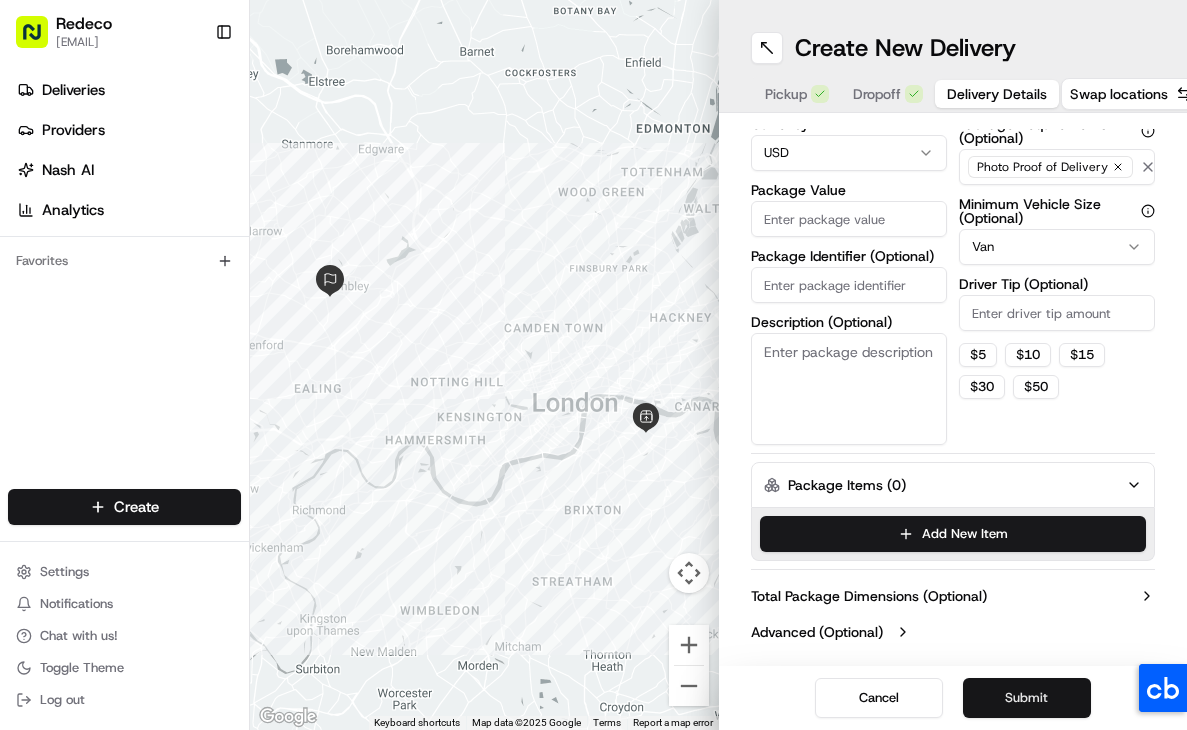 click on "Submit" at bounding box center [1027, 698] 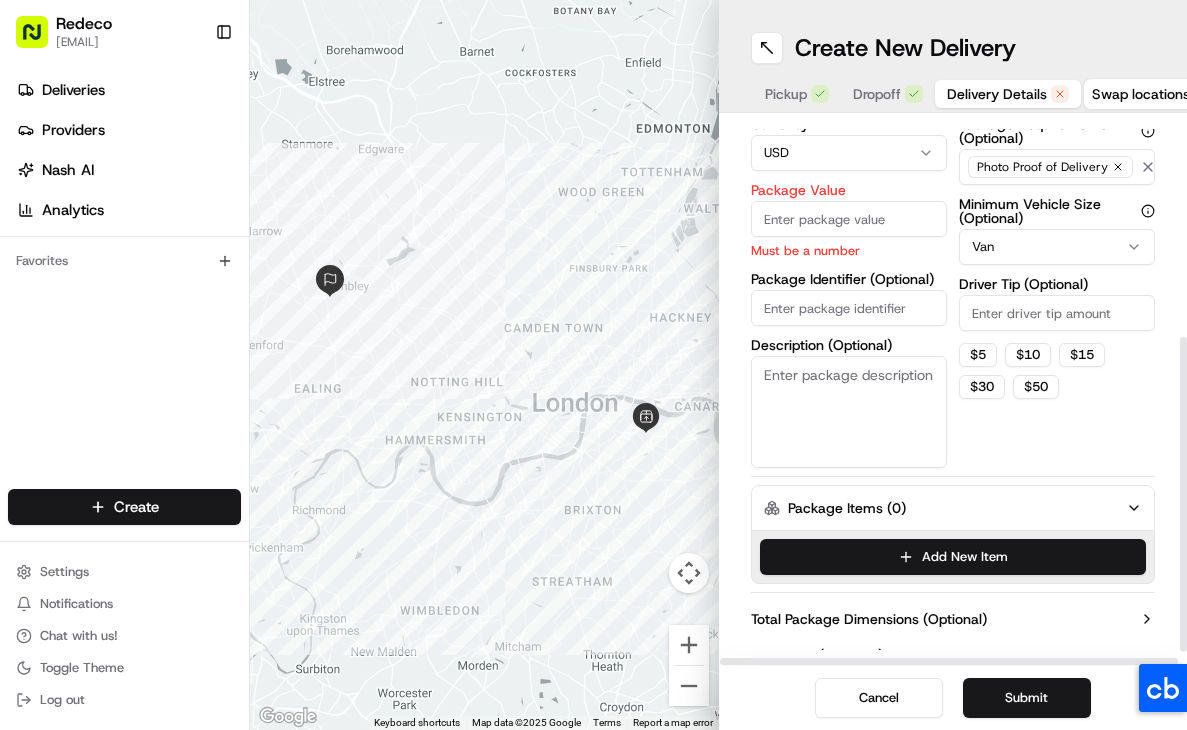 click on "Package Value" at bounding box center [849, 219] 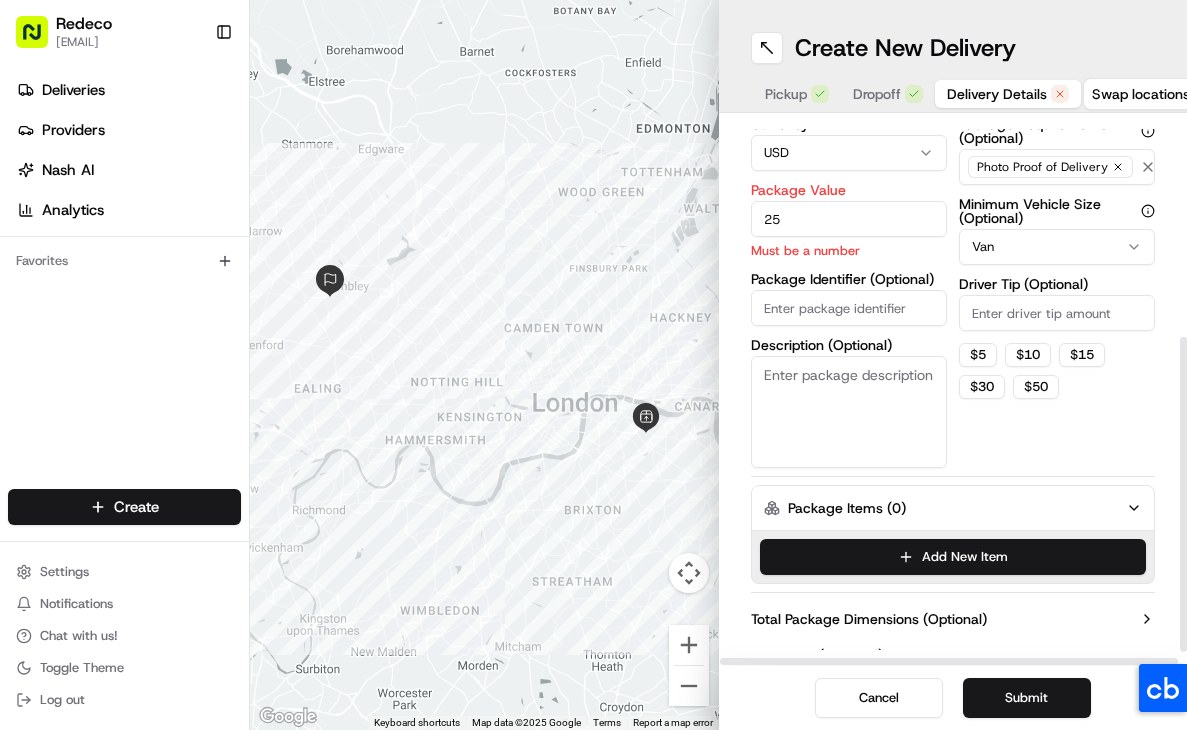 type on "2" 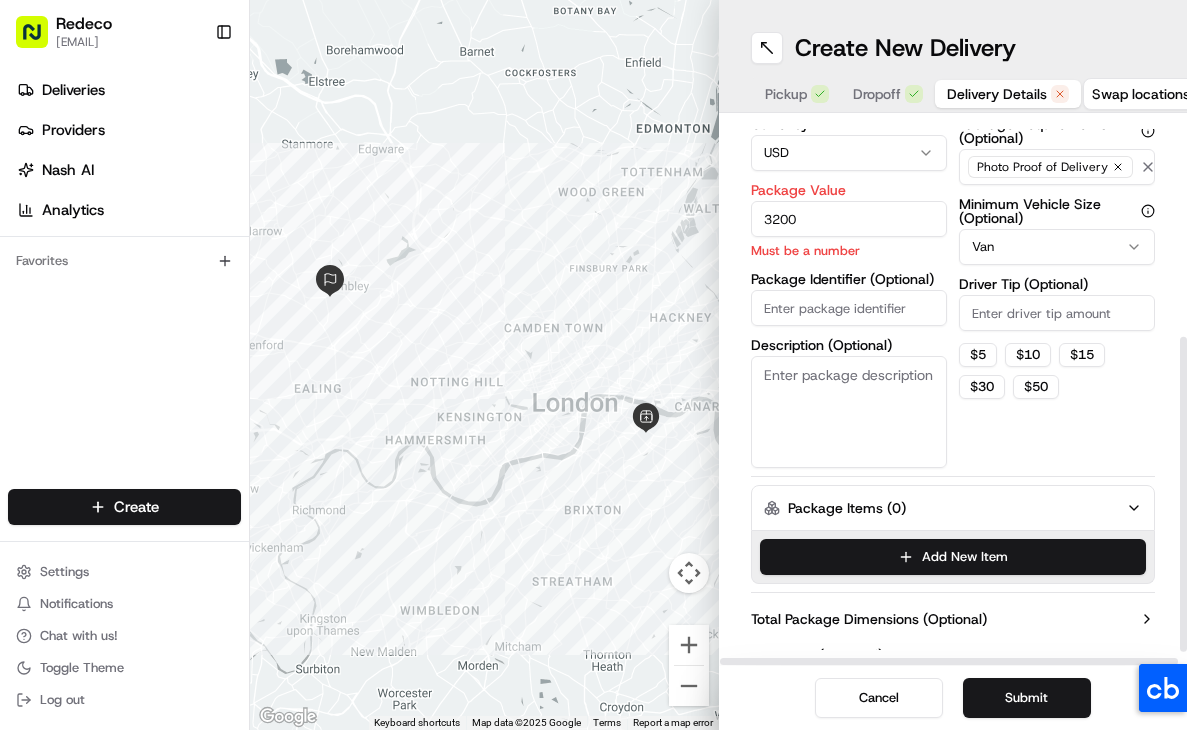 type on "3200" 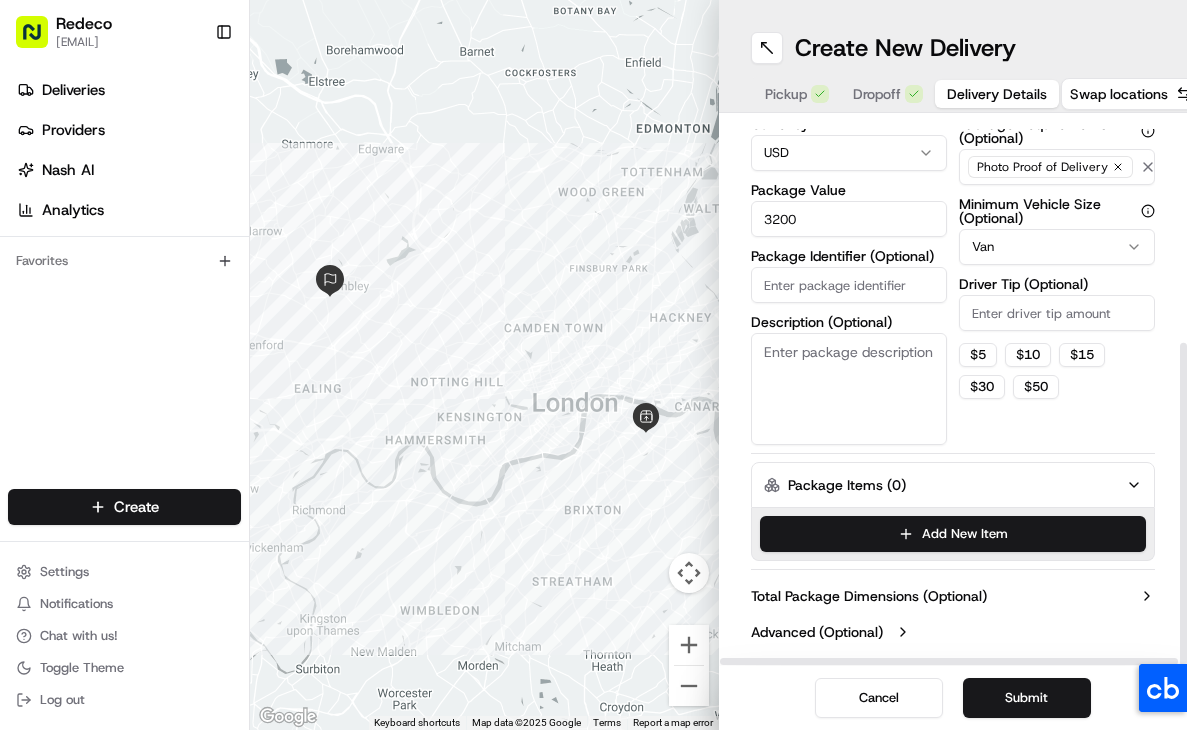 click on "Items Count (Optional) 1 Currency USD Package Value 3200 Package Identifier (Optional) Description (Optional)" at bounding box center [849, 248] 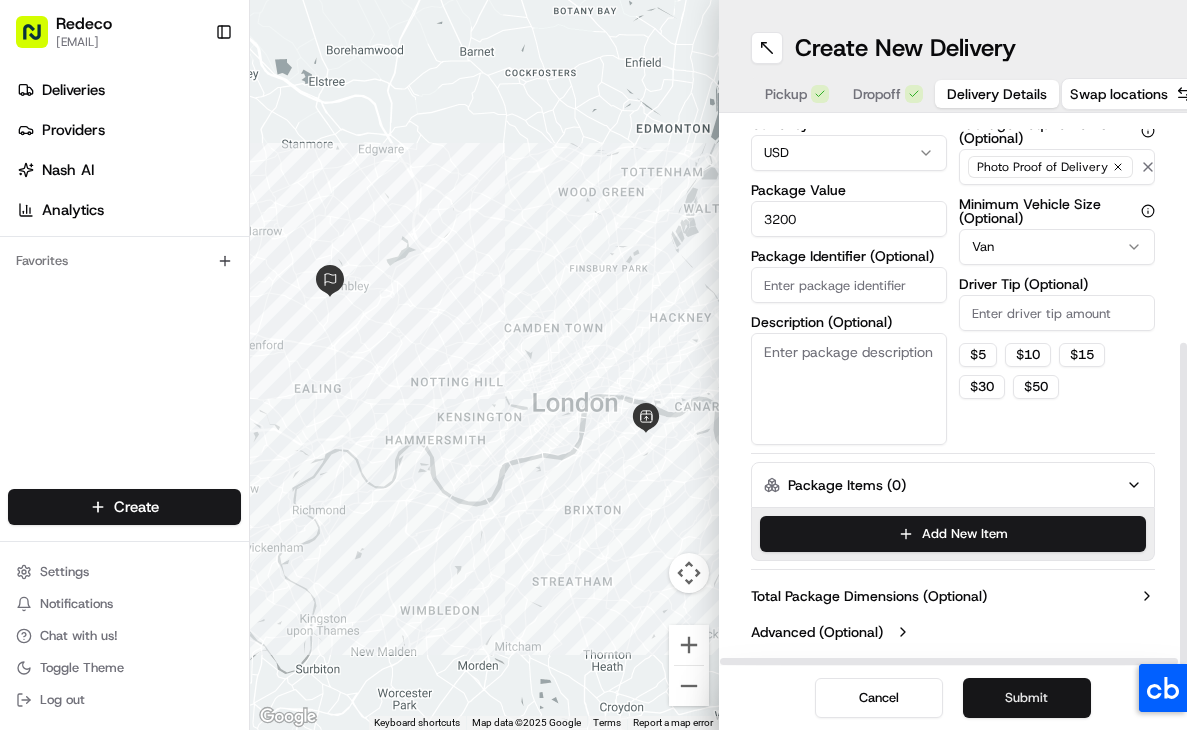 click on "Submit" at bounding box center (1027, 698) 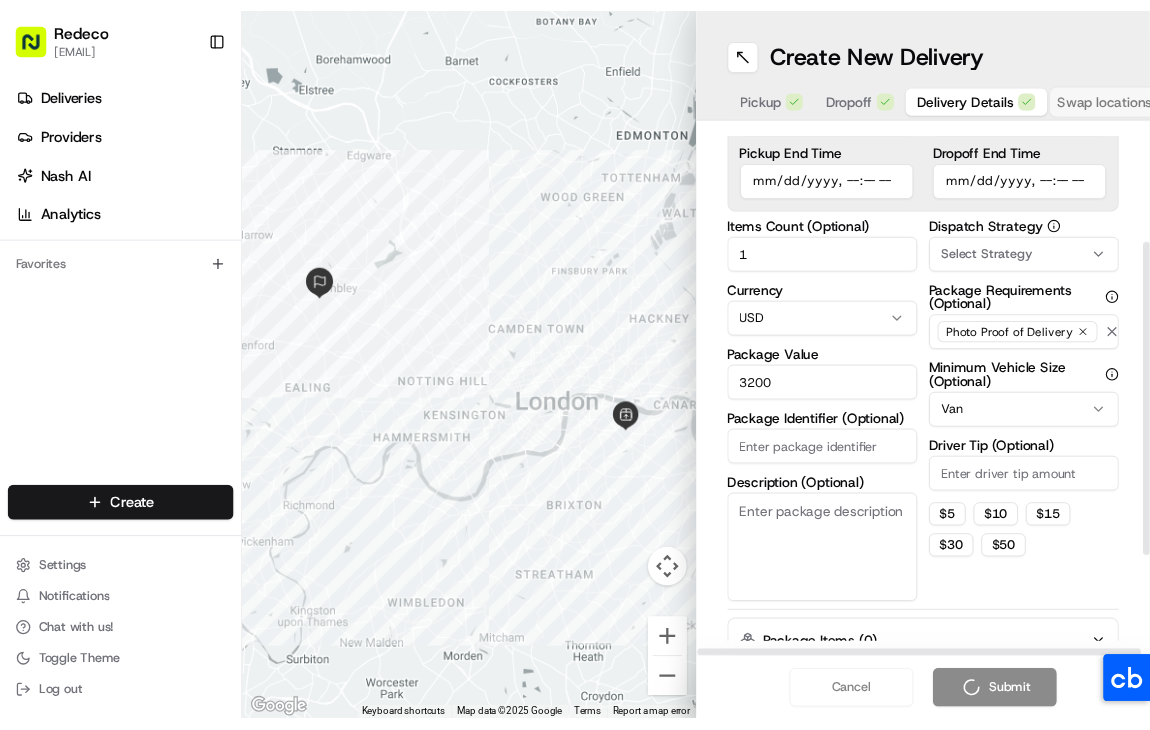 scroll, scrollTop: 192, scrollLeft: 0, axis: vertical 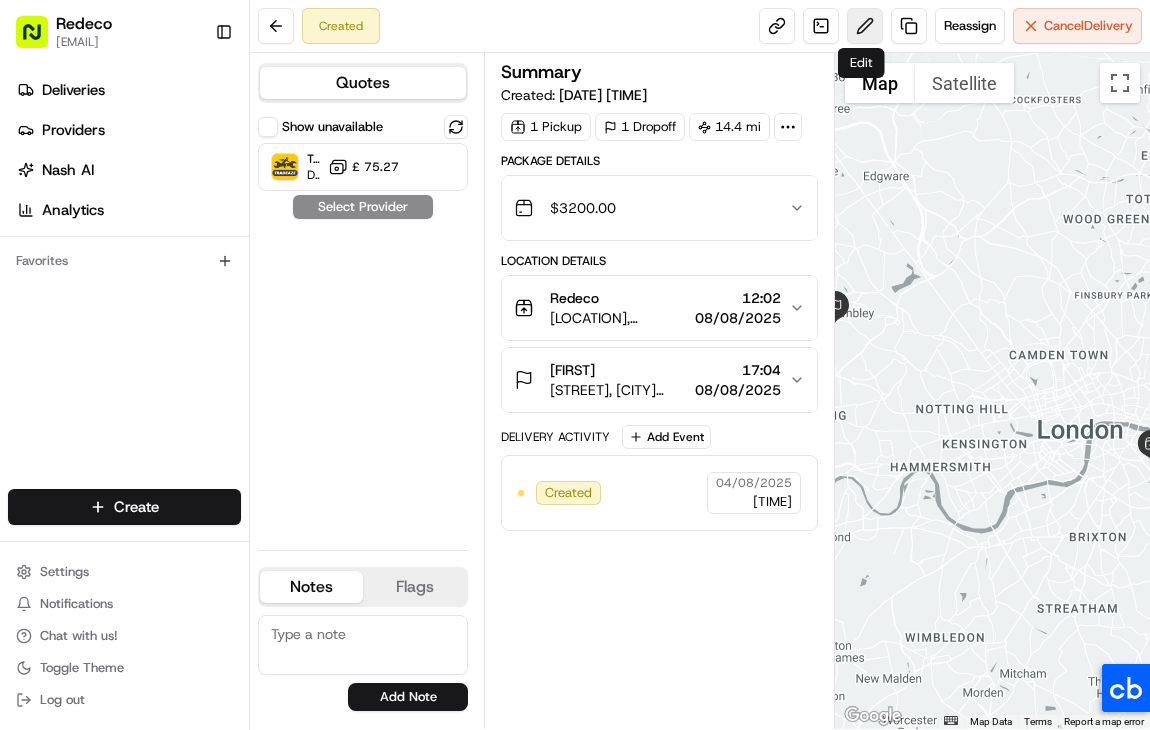 click at bounding box center [865, 26] 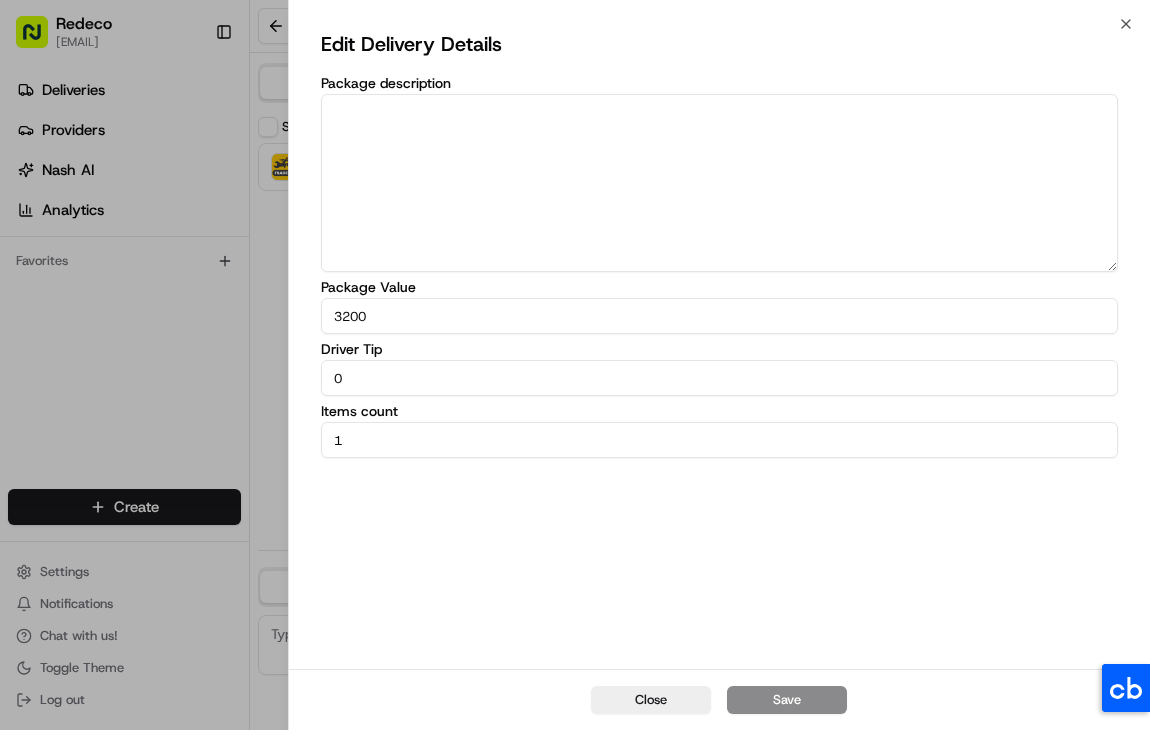 click on "Edit Delivery Details Package description Package Value 3200 Driver Tip 0 Items count 1" at bounding box center [720, 346] 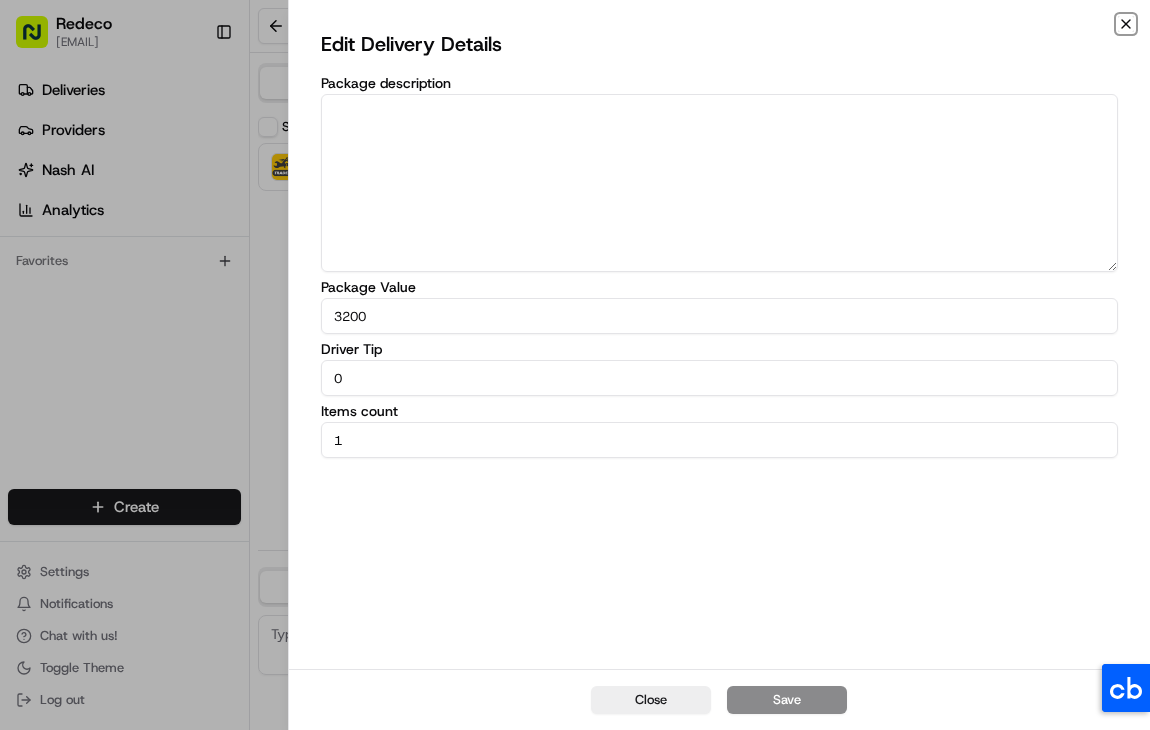 click 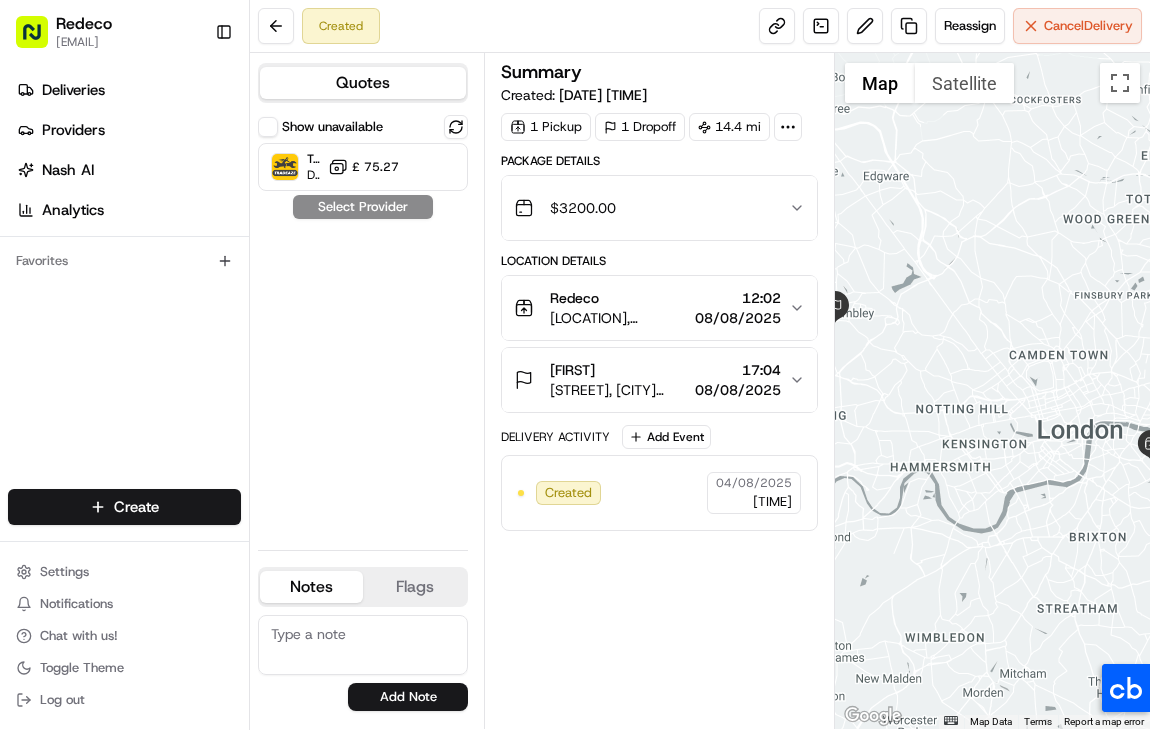 click on "08/08/2025" at bounding box center (738, 318) 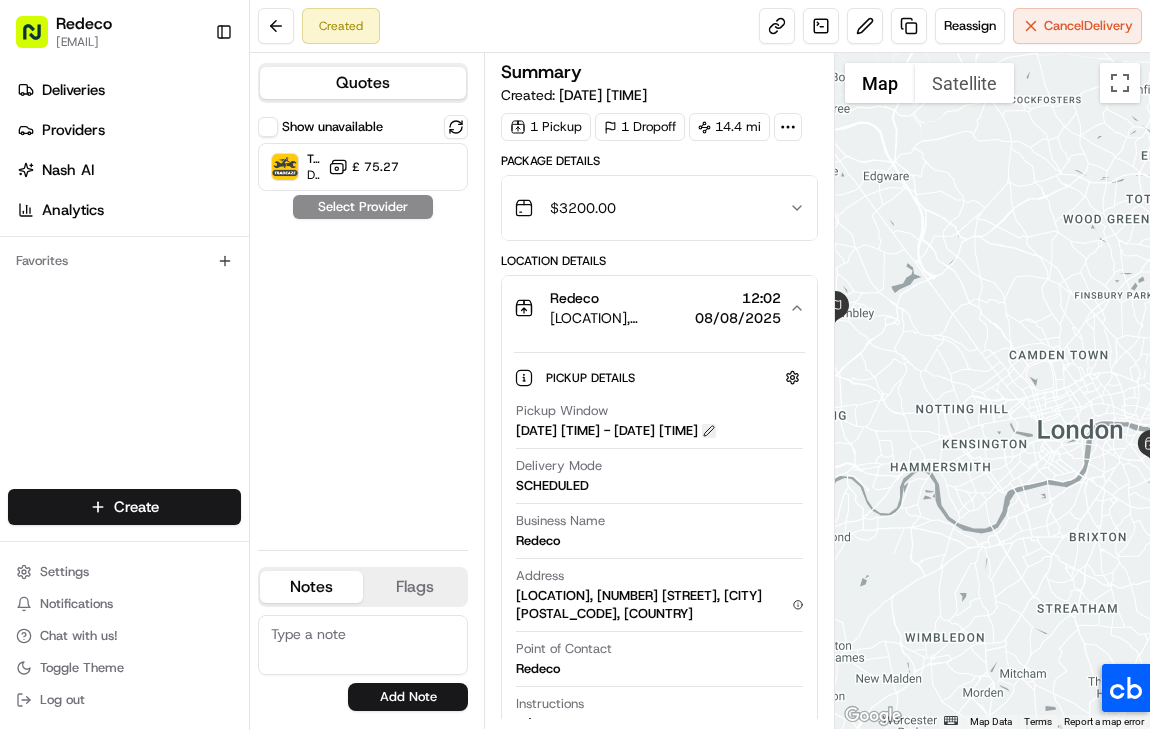 click at bounding box center [709, 431] 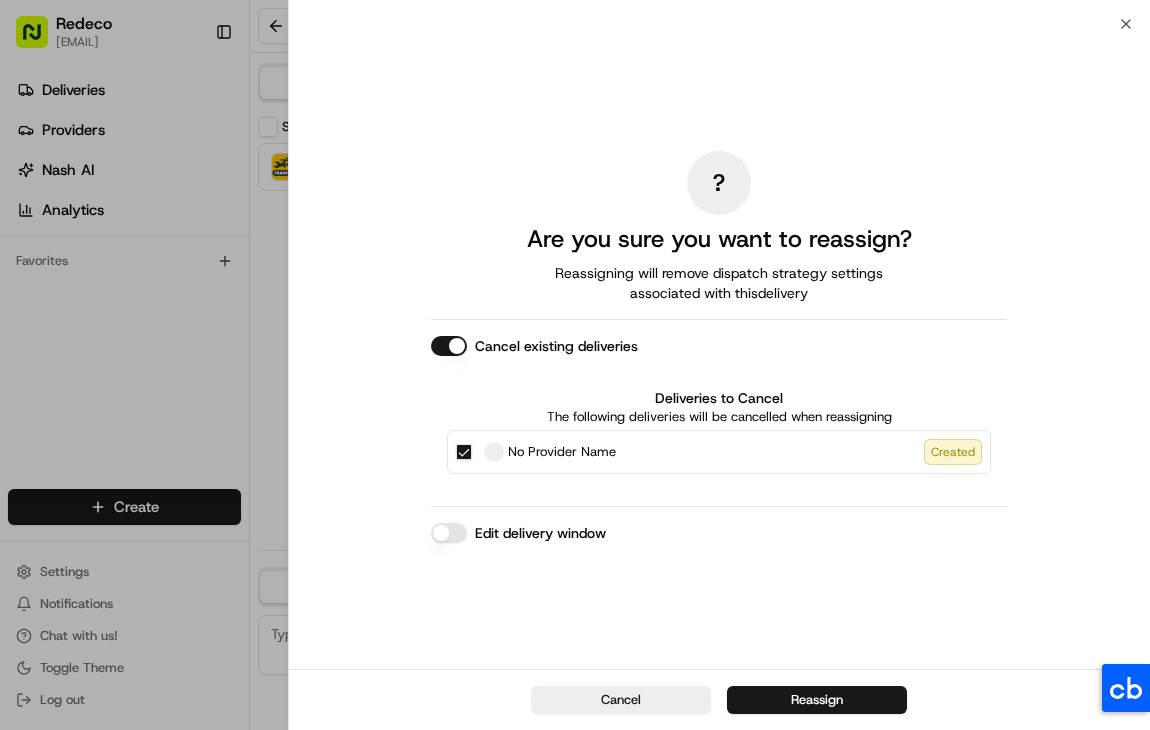 click on "? Are you sure you want to reassign? Reassigning will remove dispatch strategy settings associated with this  delivery Cancel existing deliveries Deliveries to Cancel The following deliveries will be cancelled when reassigning No Provider Name Created Edit delivery window" at bounding box center (720, 346) 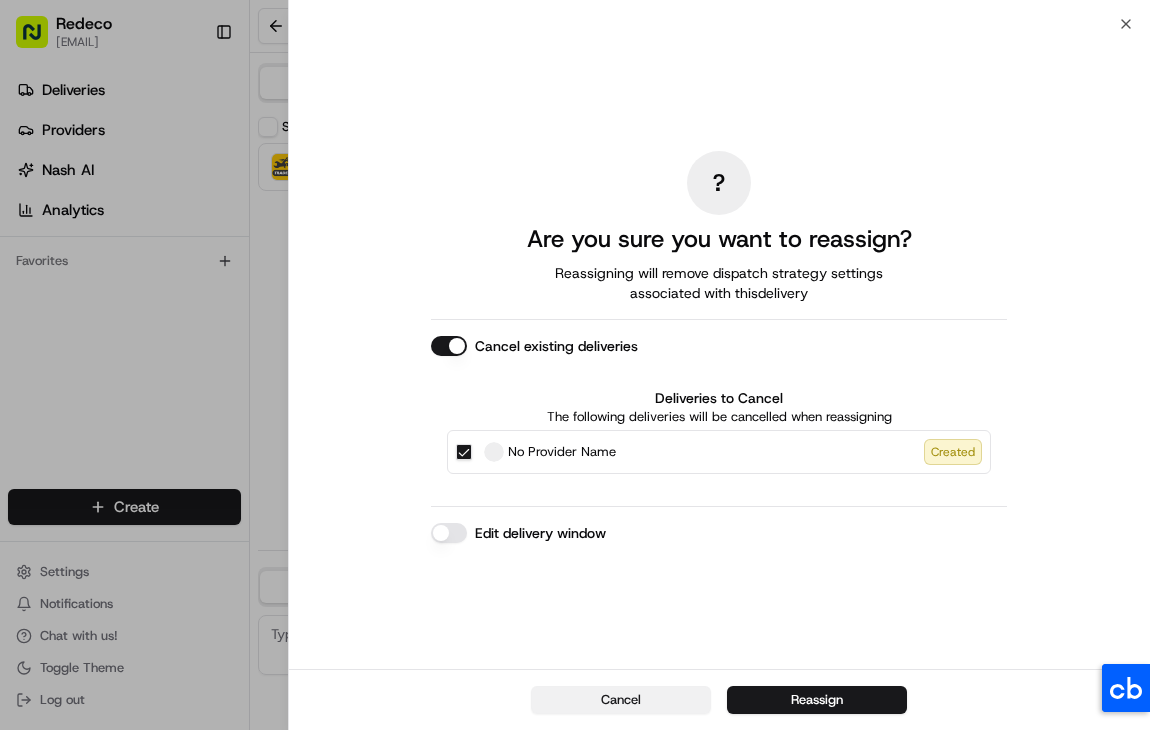click on "Cancel" at bounding box center (621, 700) 